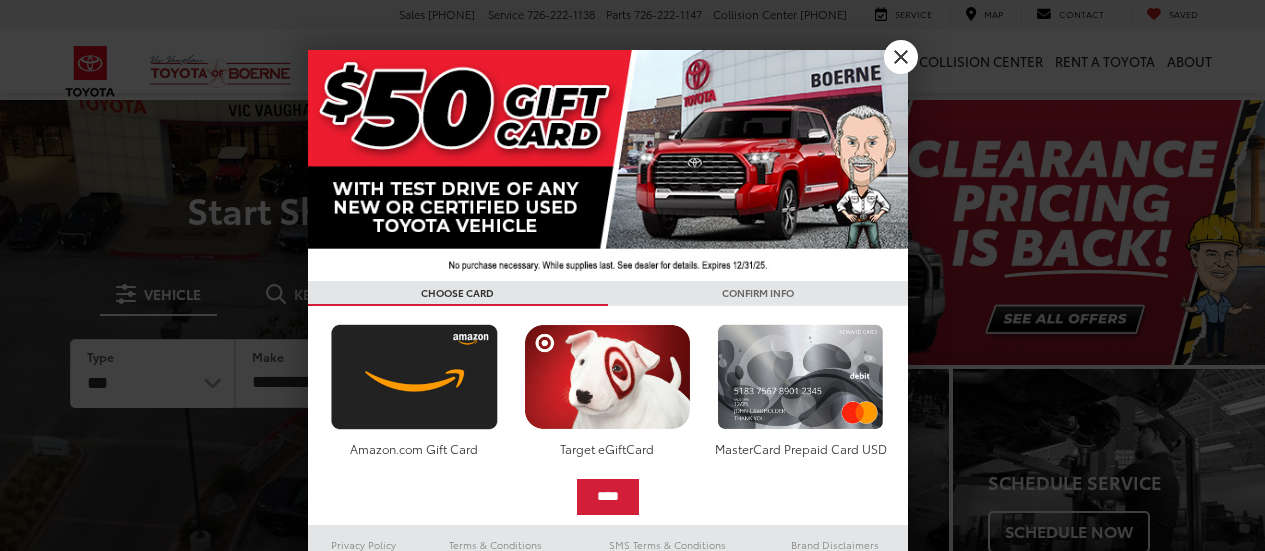 scroll, scrollTop: 0, scrollLeft: 0, axis: both 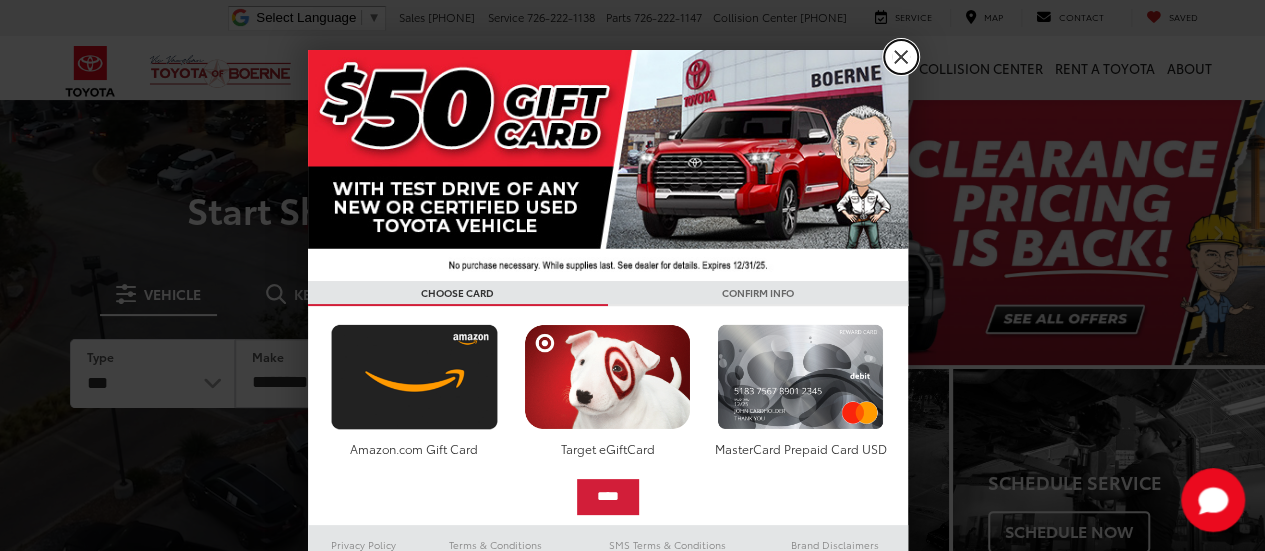 click on "X" at bounding box center [901, 57] 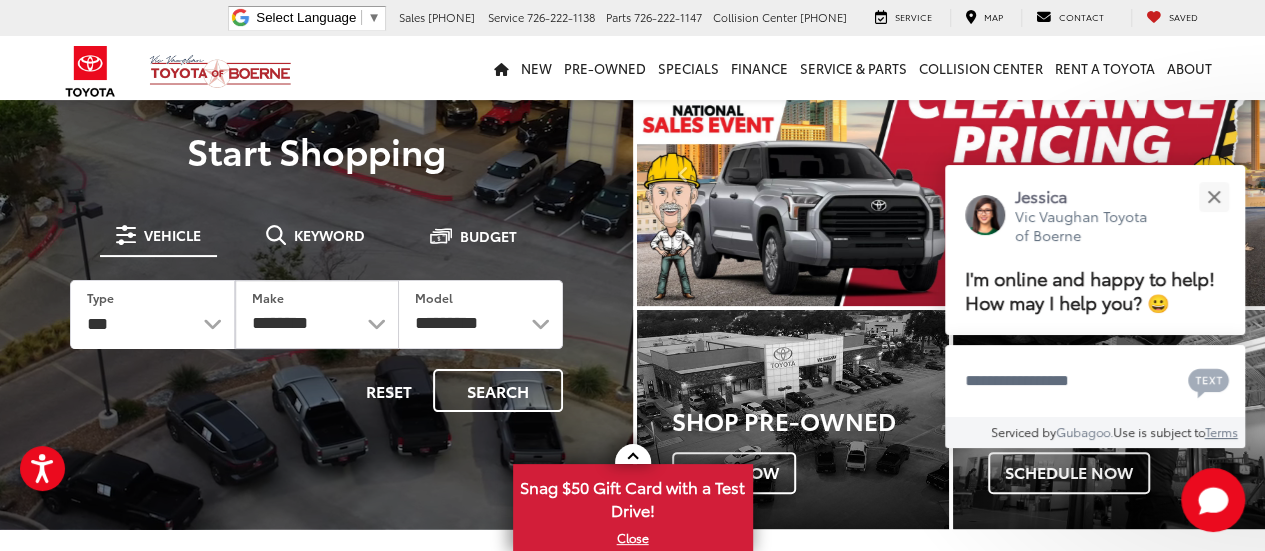 scroll, scrollTop: 60, scrollLeft: 0, axis: vertical 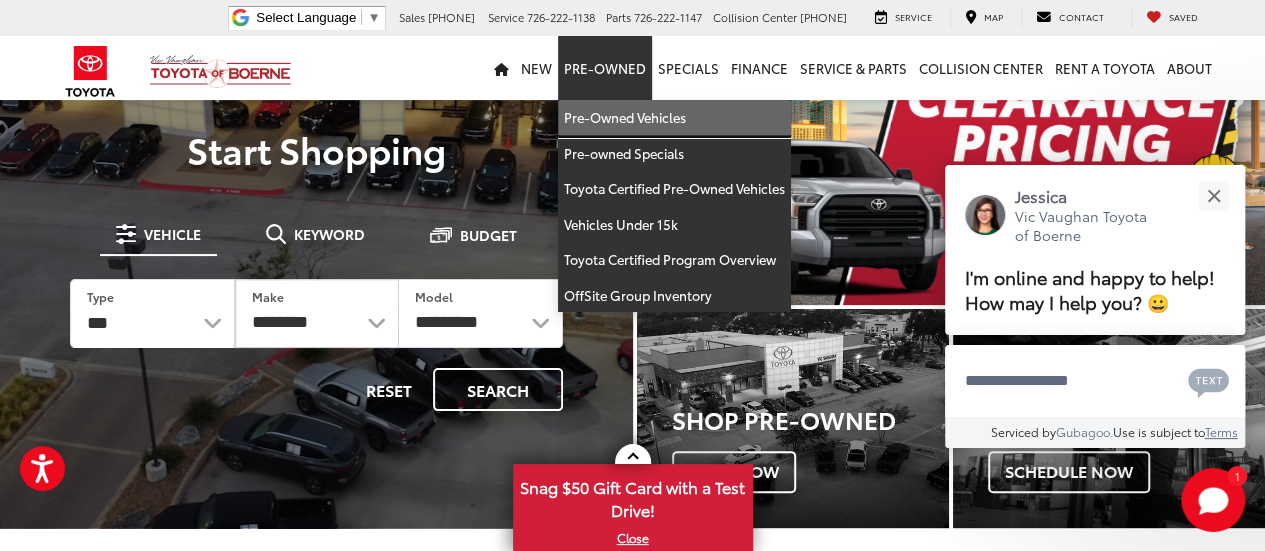 click on "Pre-Owned Vehicles" at bounding box center (674, 118) 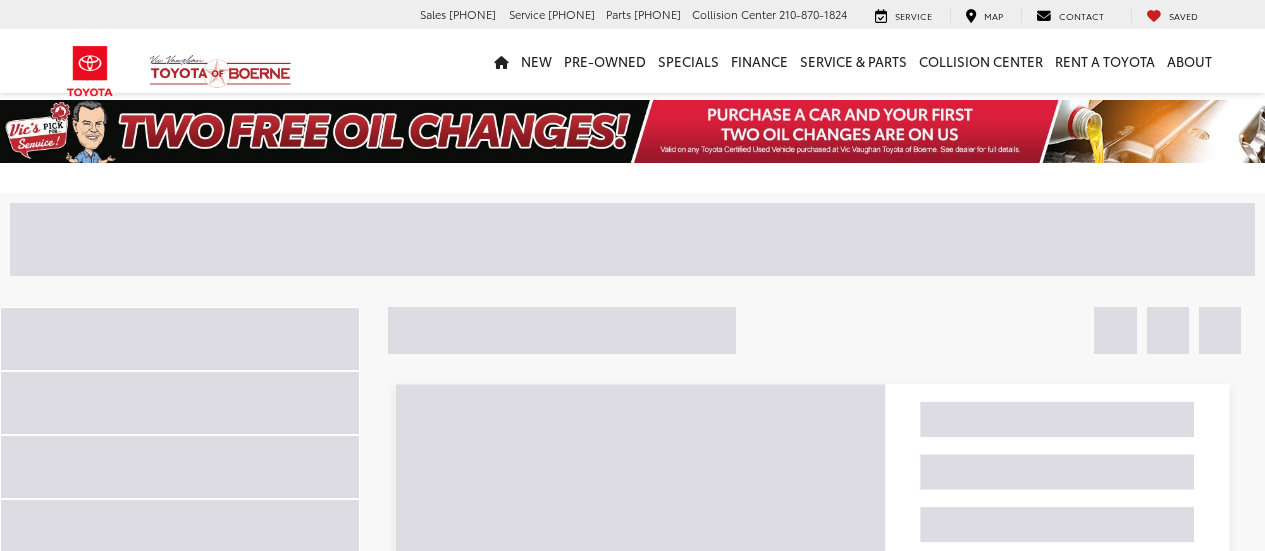 scroll, scrollTop: 0, scrollLeft: 0, axis: both 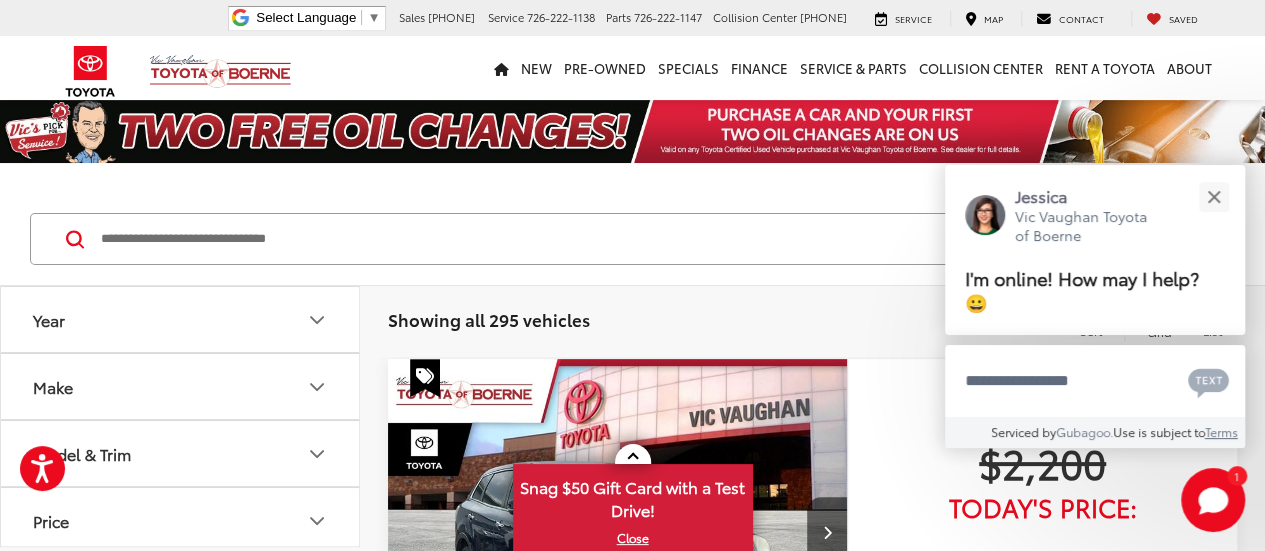 click at bounding box center [604, 239] 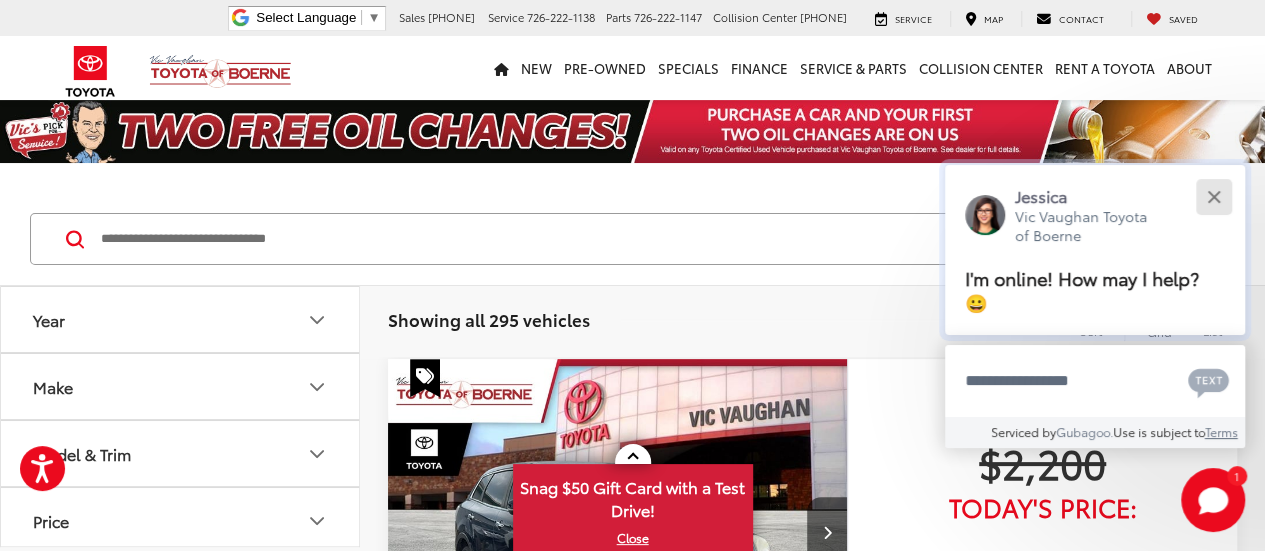 click at bounding box center (1213, 196) 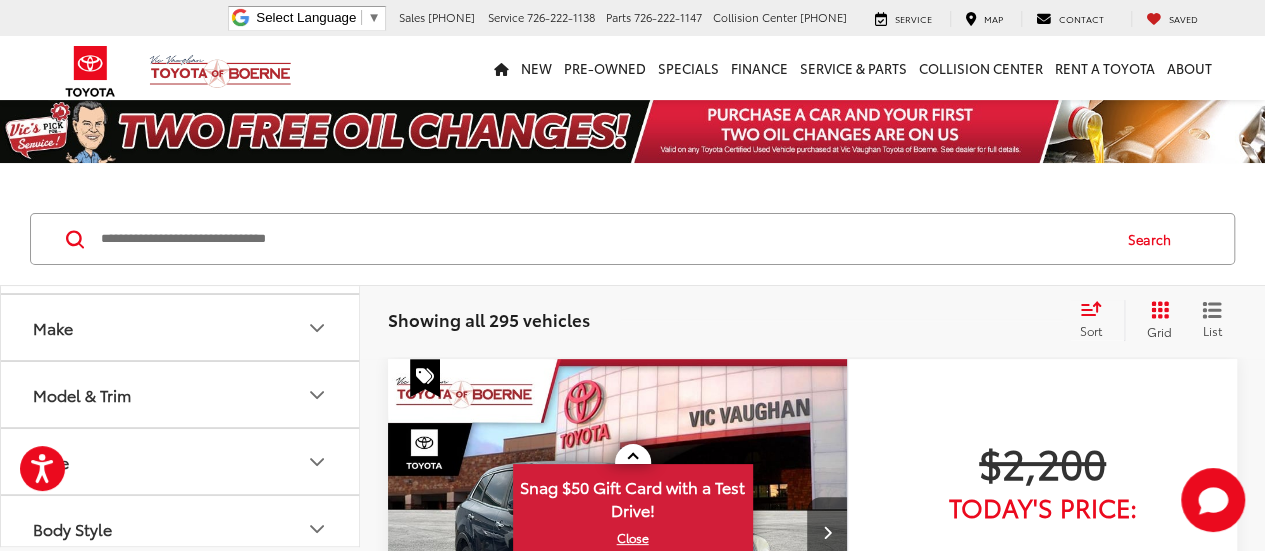 scroll, scrollTop: 0, scrollLeft: 0, axis: both 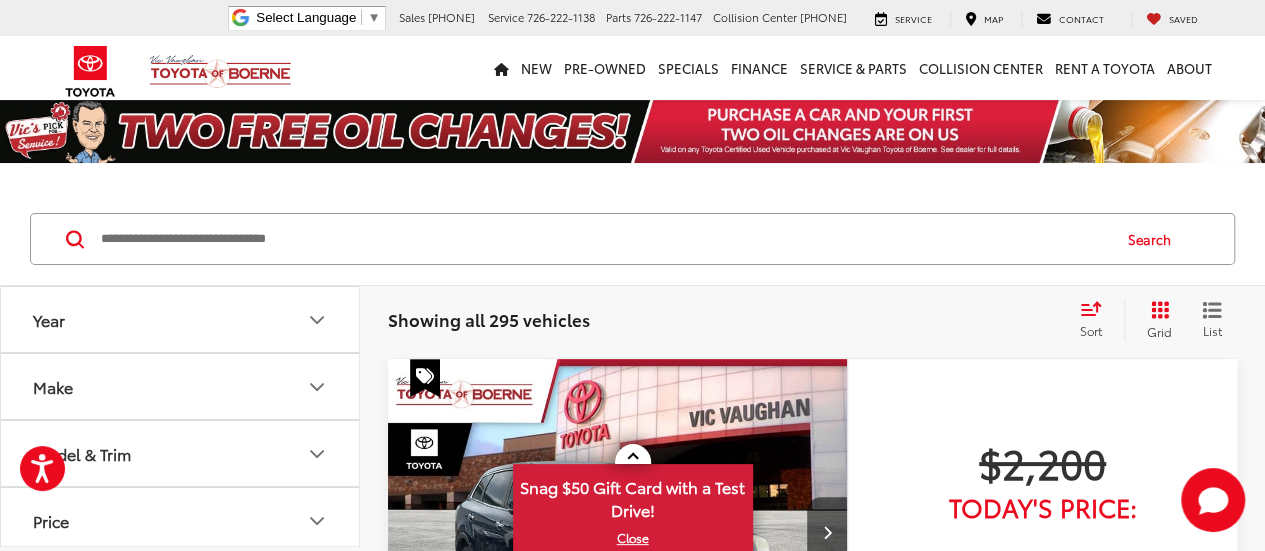 click on "Make" at bounding box center (181, 386) 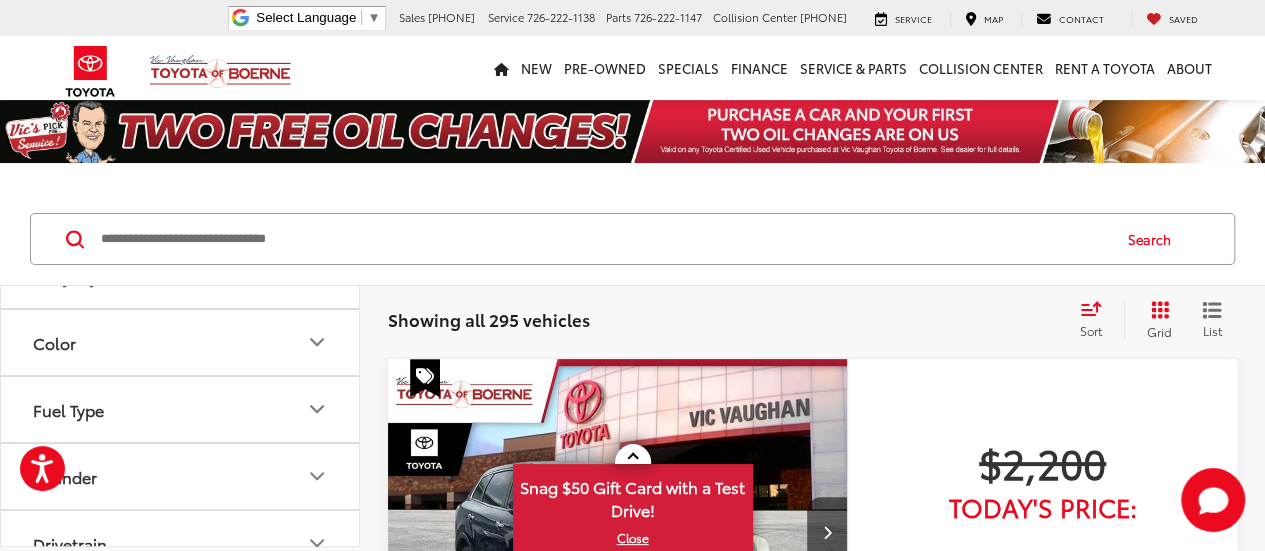 scroll, scrollTop: 856, scrollLeft: 0, axis: vertical 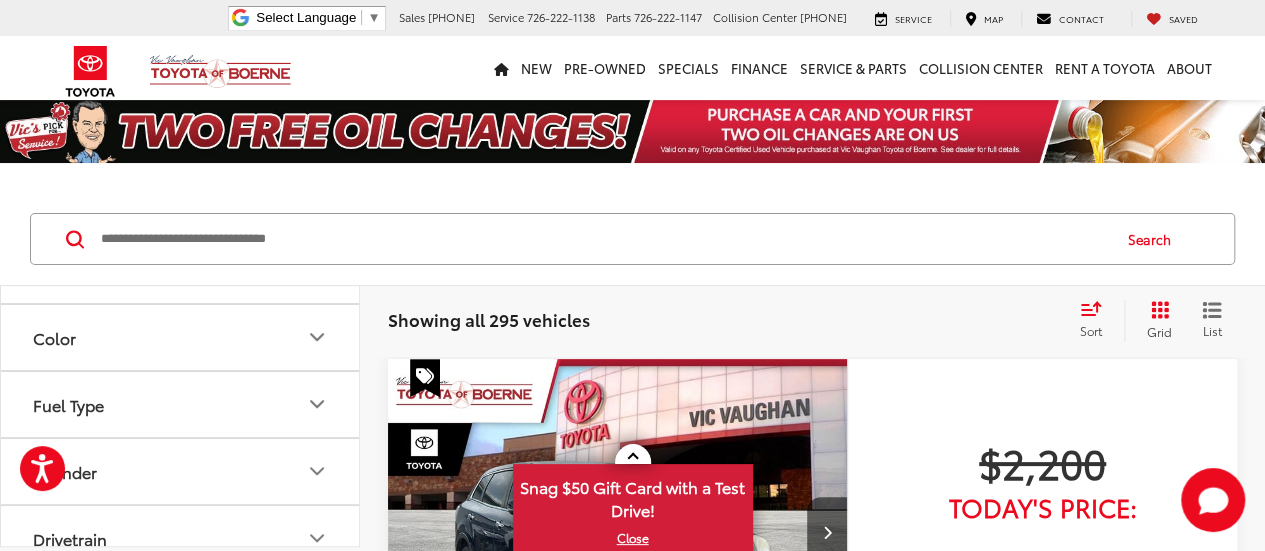 click at bounding box center (90, 36) 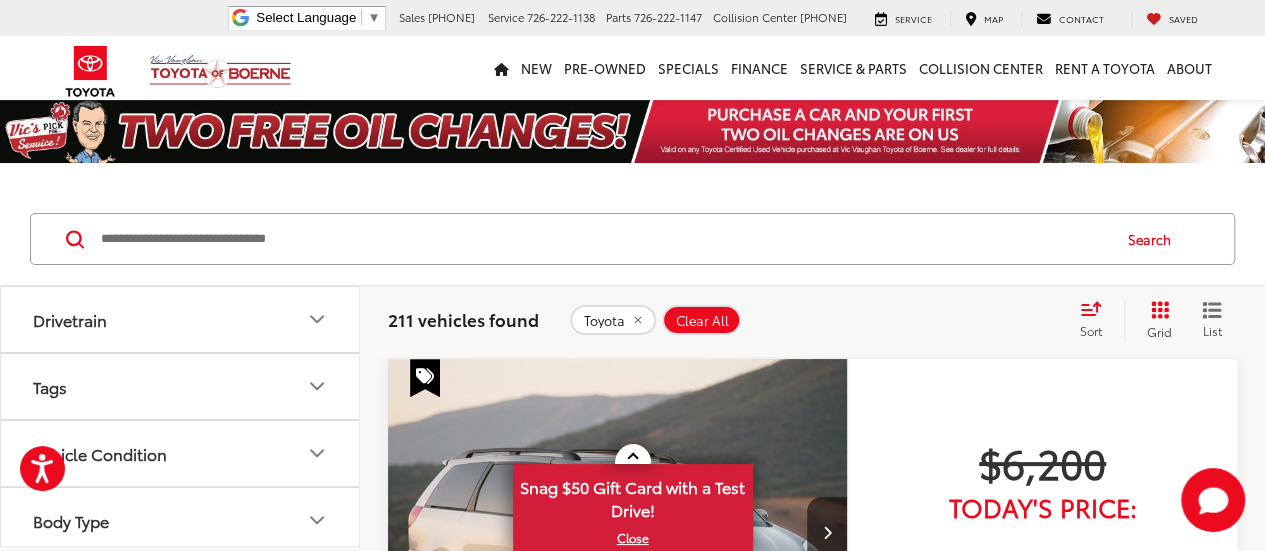 scroll, scrollTop: 1070, scrollLeft: 0, axis: vertical 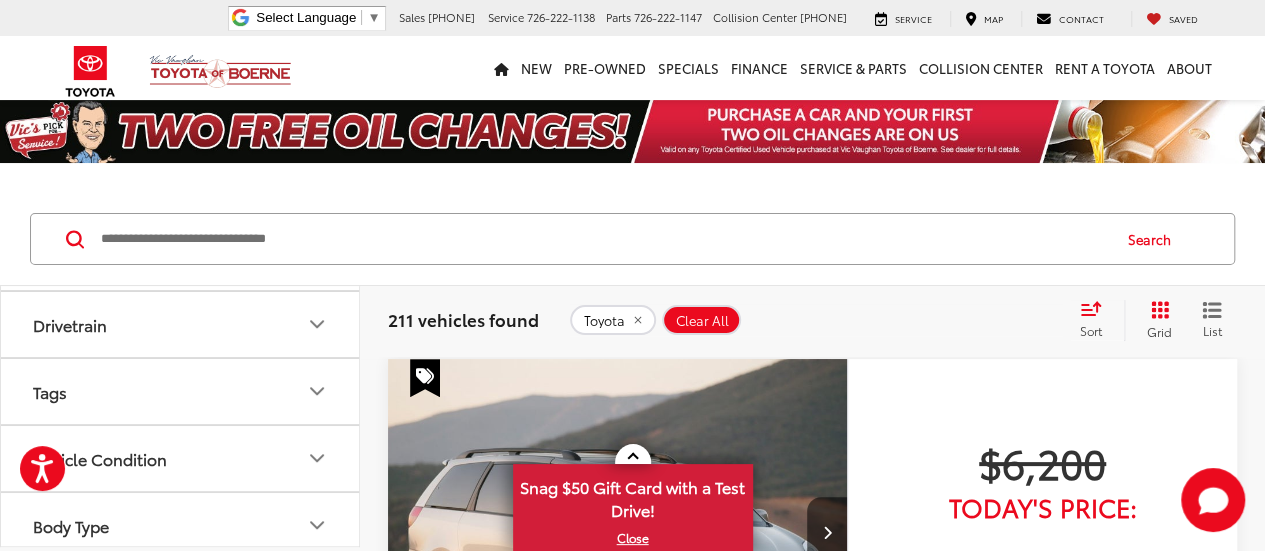 click on "Model & Trim" at bounding box center [181, -78] 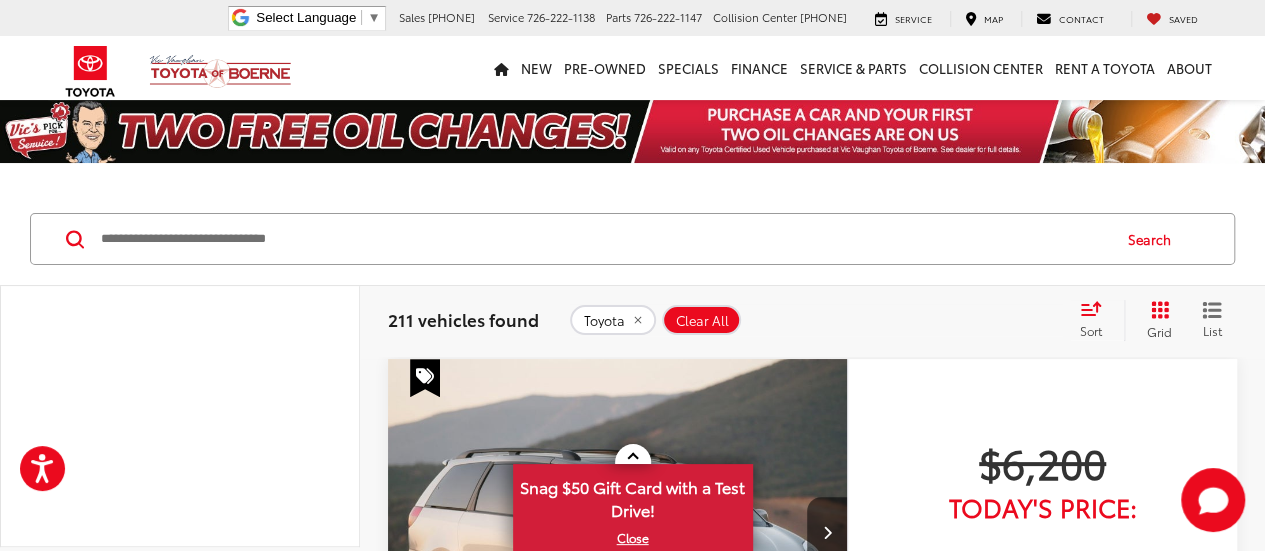 click on "Camry (46)" at bounding box center (180, 67) 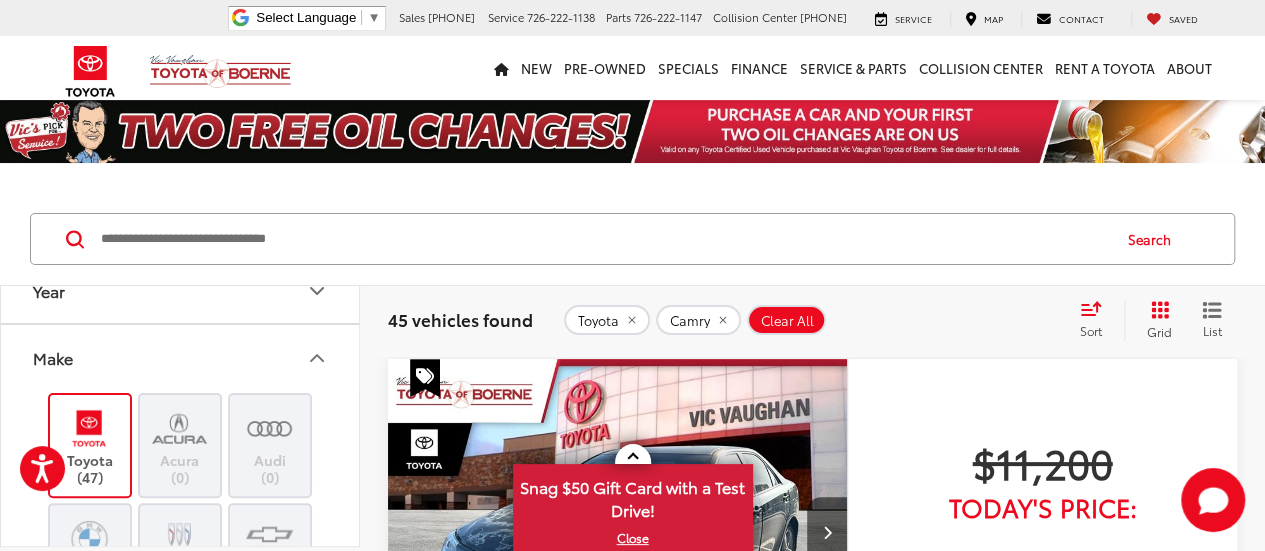scroll, scrollTop: 0, scrollLeft: 0, axis: both 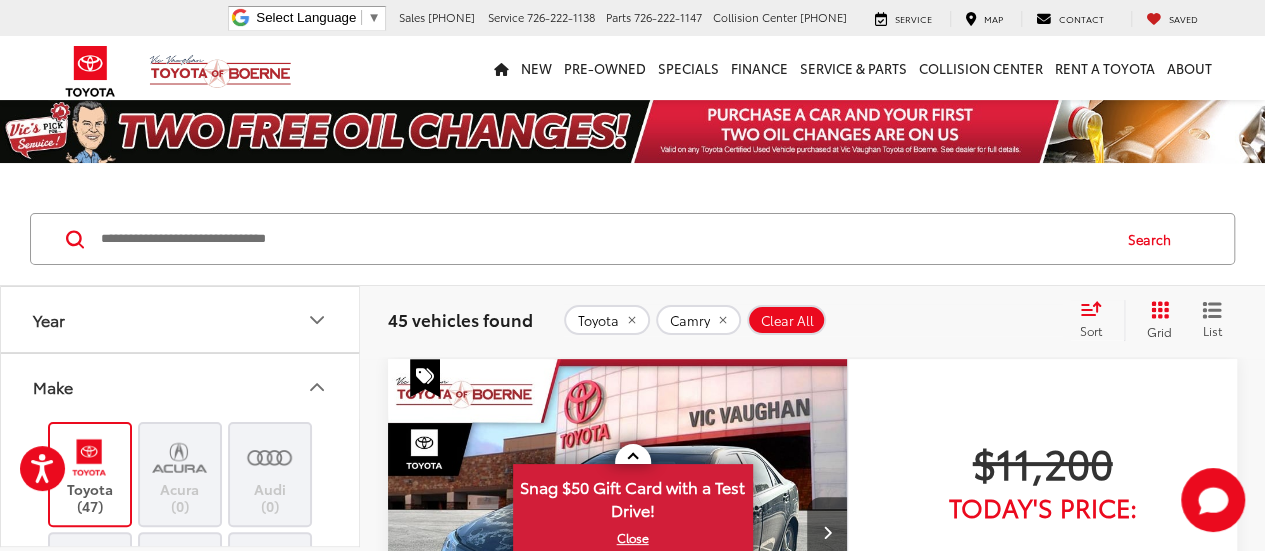 click 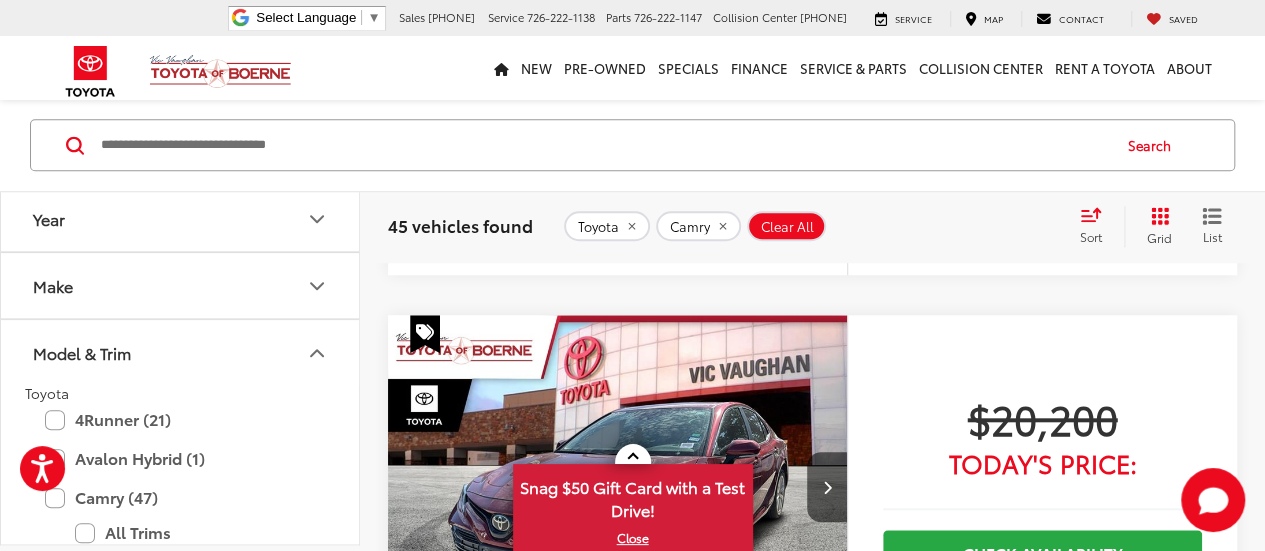 scroll, scrollTop: 780, scrollLeft: 0, axis: vertical 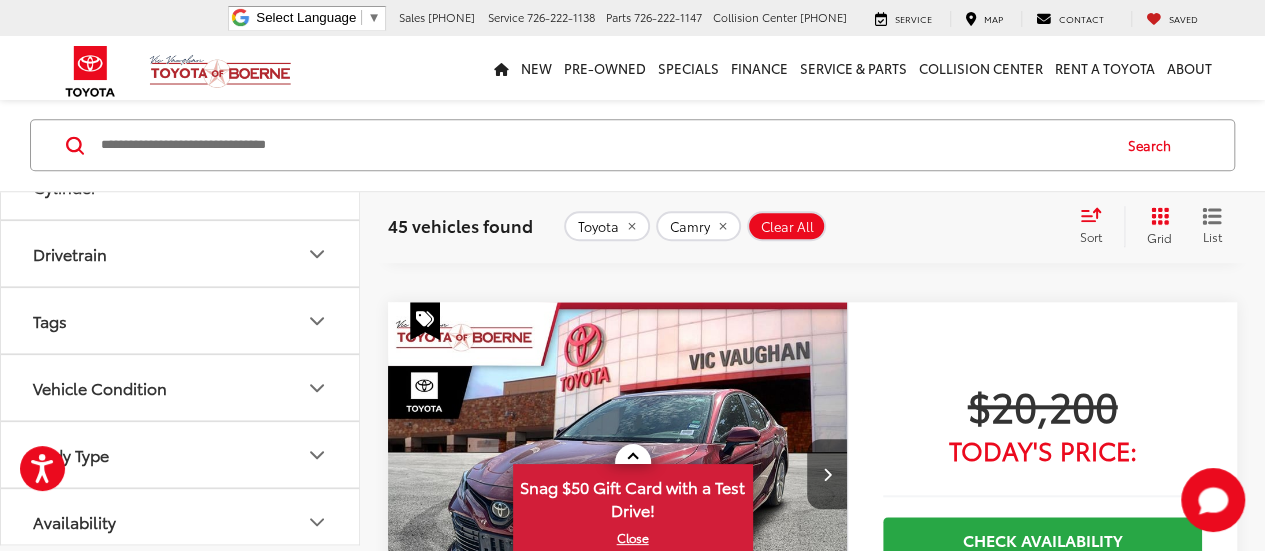 click at bounding box center (604, 145) 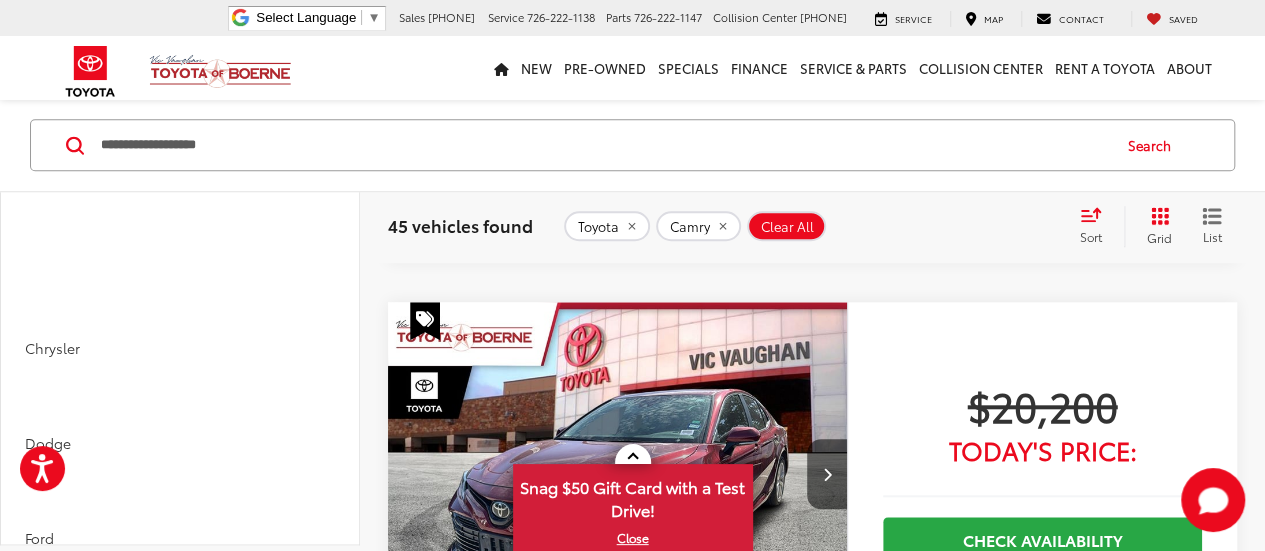 scroll, scrollTop: 3714, scrollLeft: 0, axis: vertical 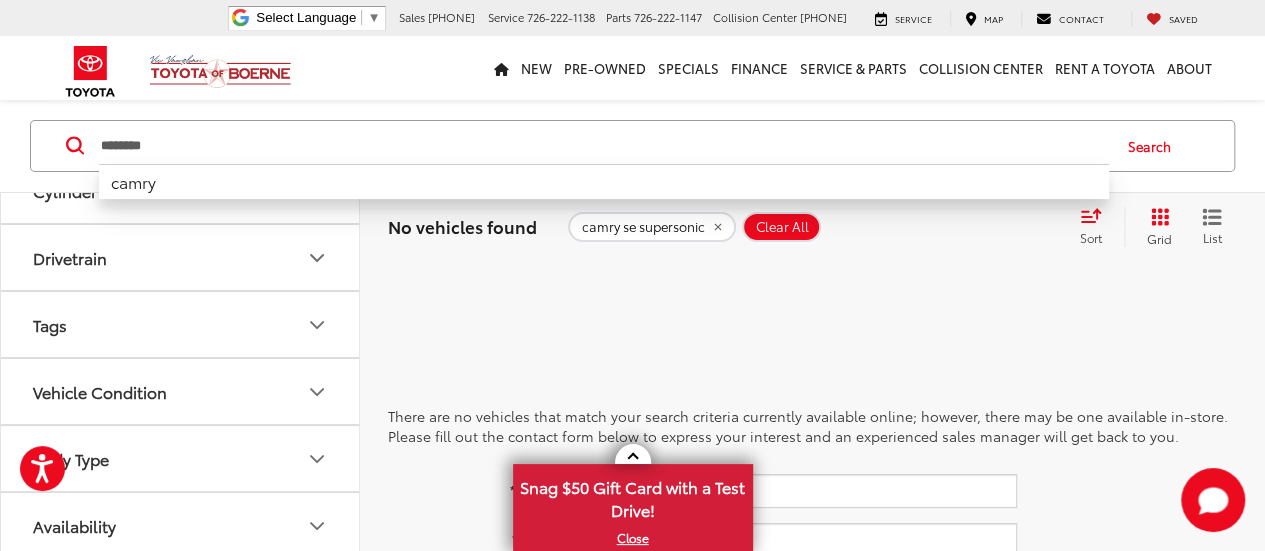 type on "********" 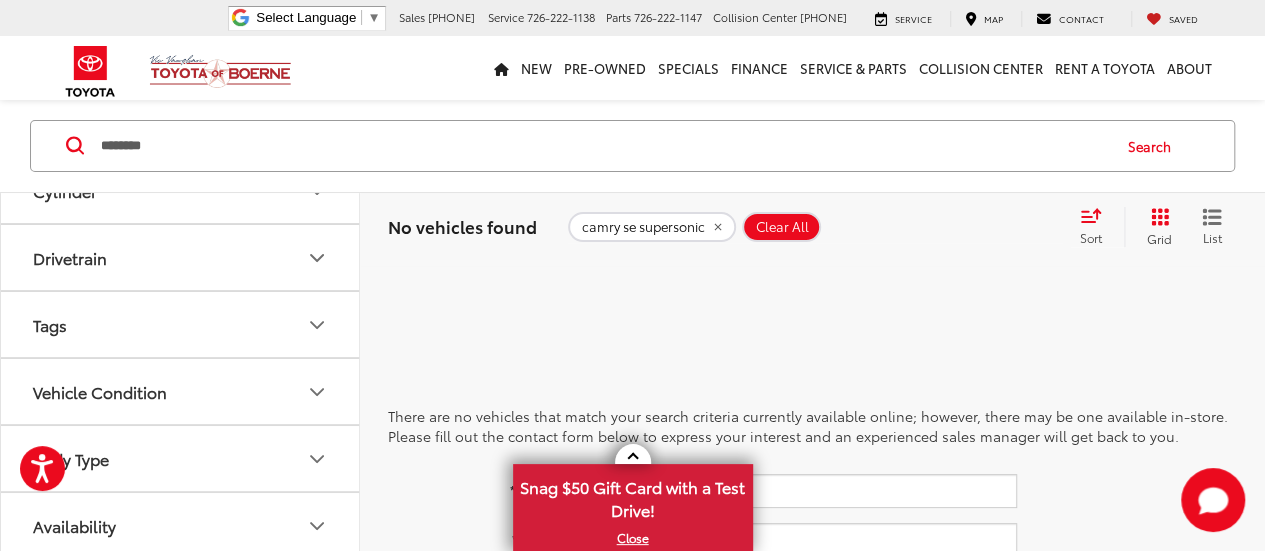 scroll, scrollTop: 3676, scrollLeft: 0, axis: vertical 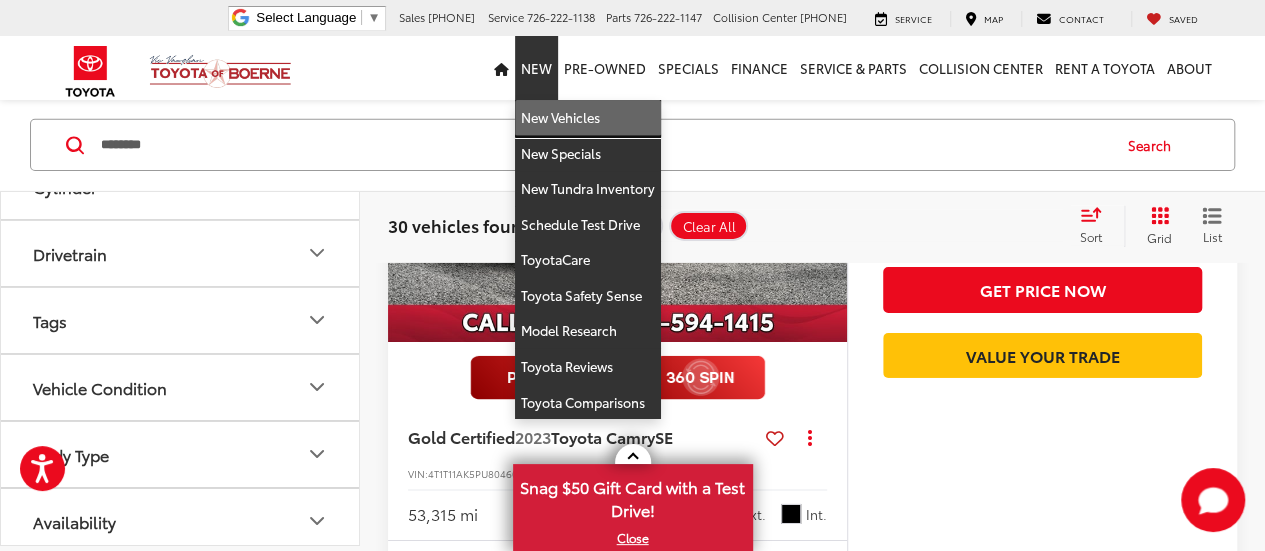 click on "New Vehicles" at bounding box center [588, 118] 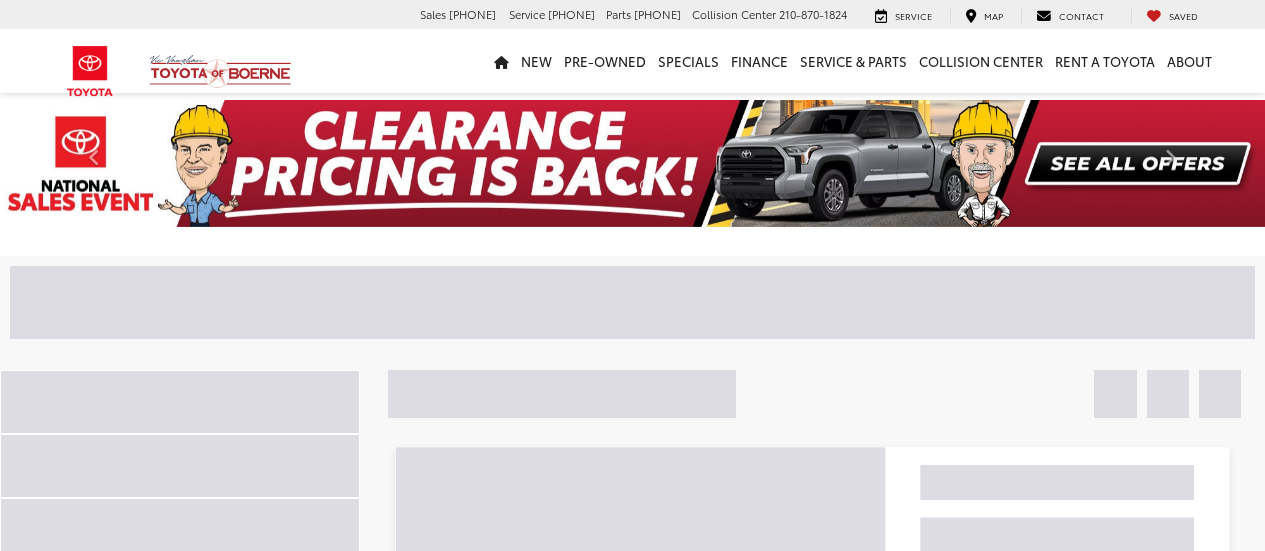 scroll, scrollTop: 0, scrollLeft: 0, axis: both 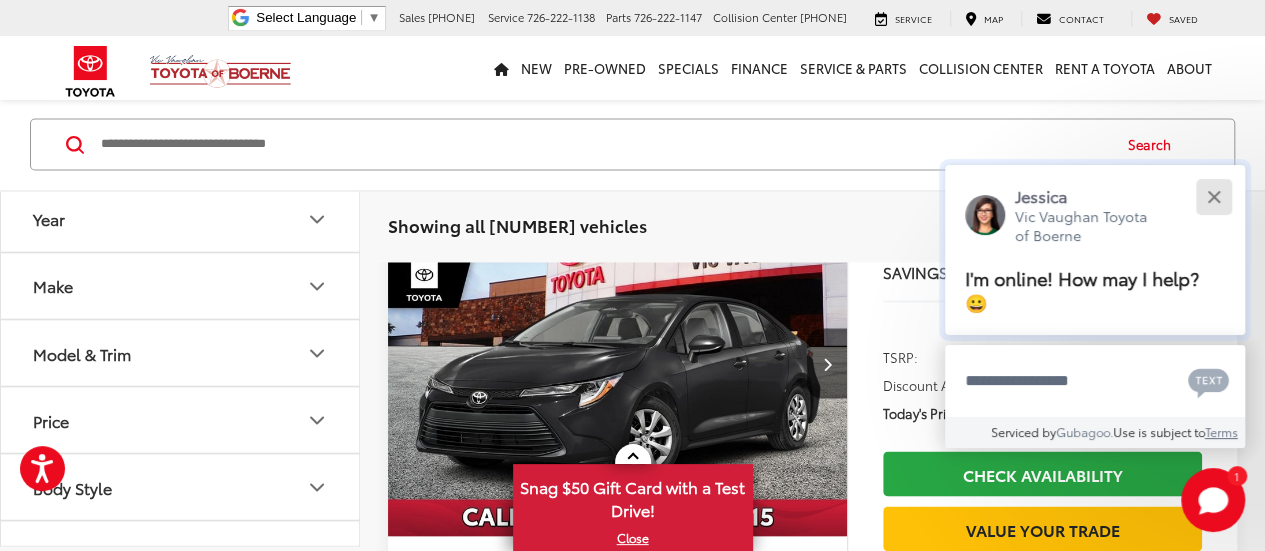 click at bounding box center (1213, 196) 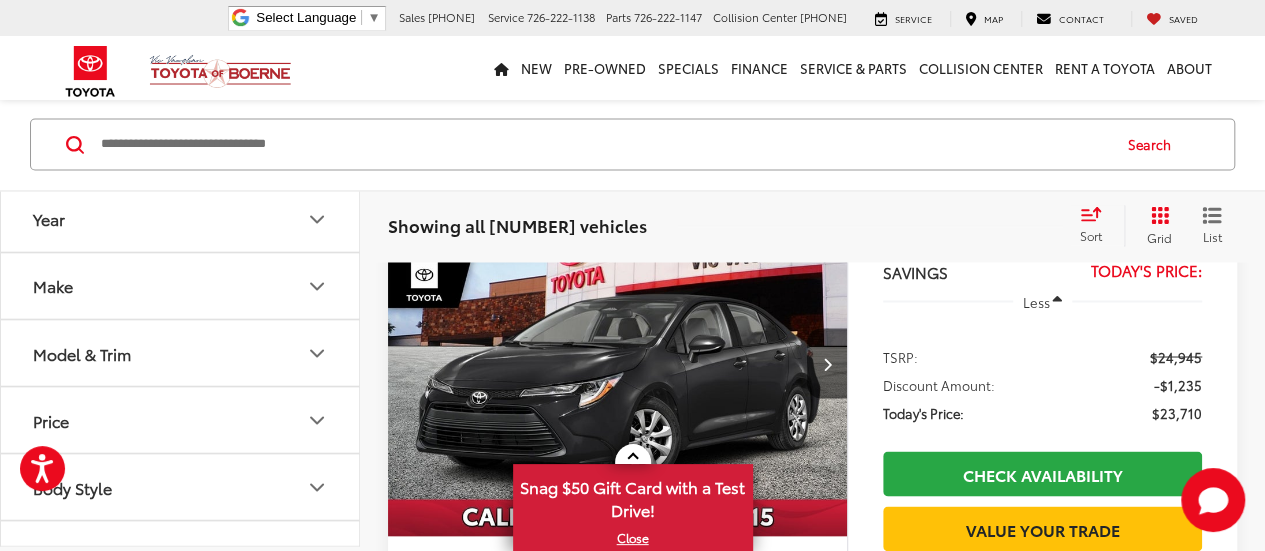 click on "Make" at bounding box center (181, 286) 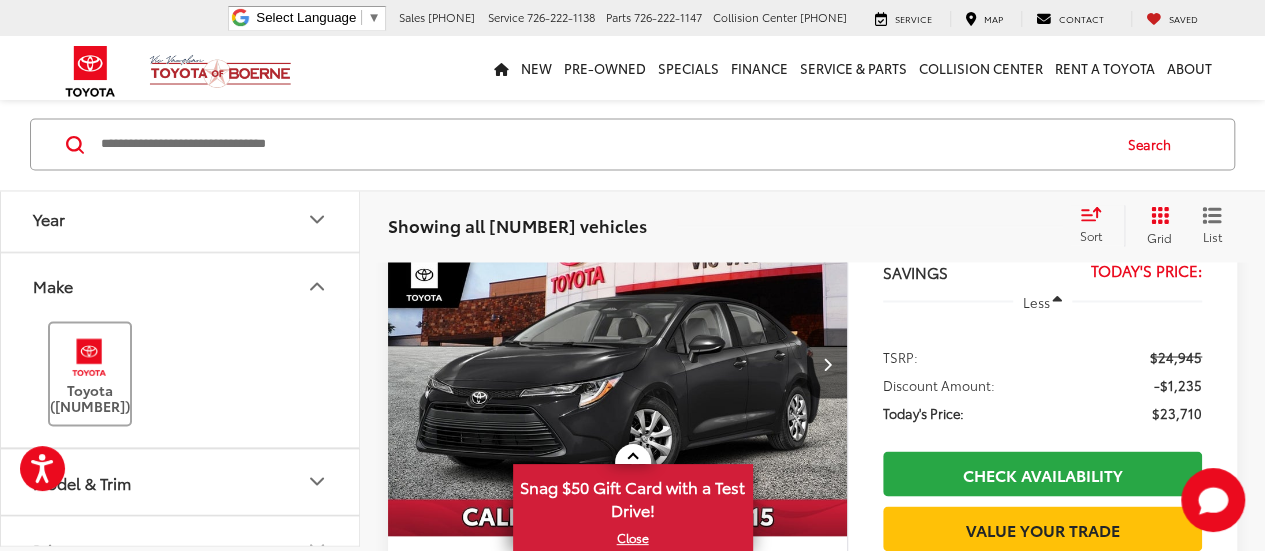 click at bounding box center [89, 356] 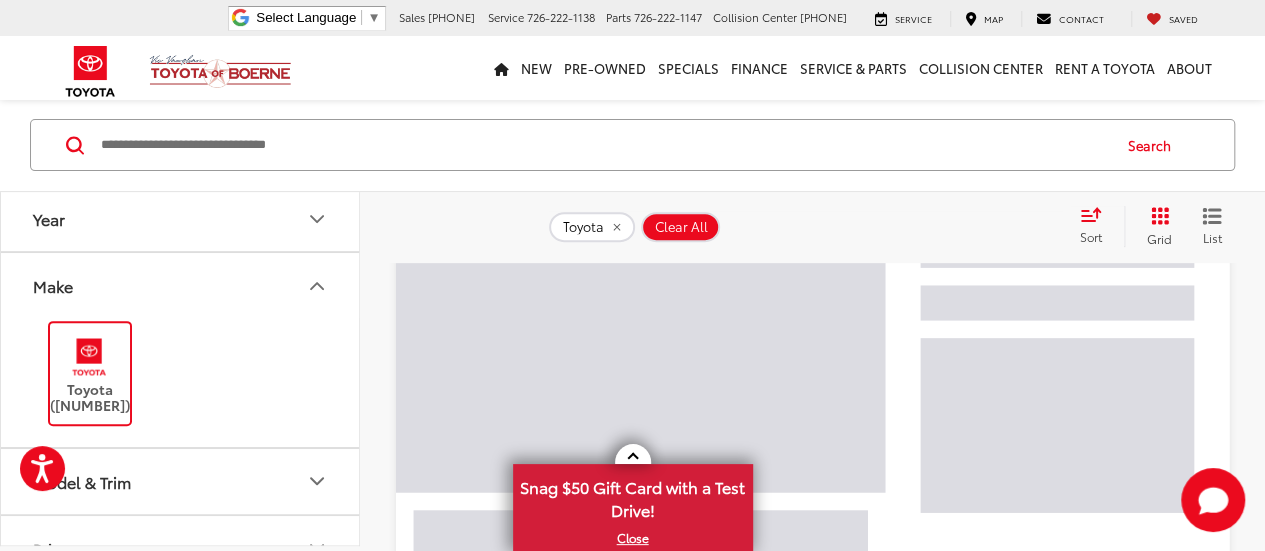 scroll, scrollTop: 157, scrollLeft: 0, axis: vertical 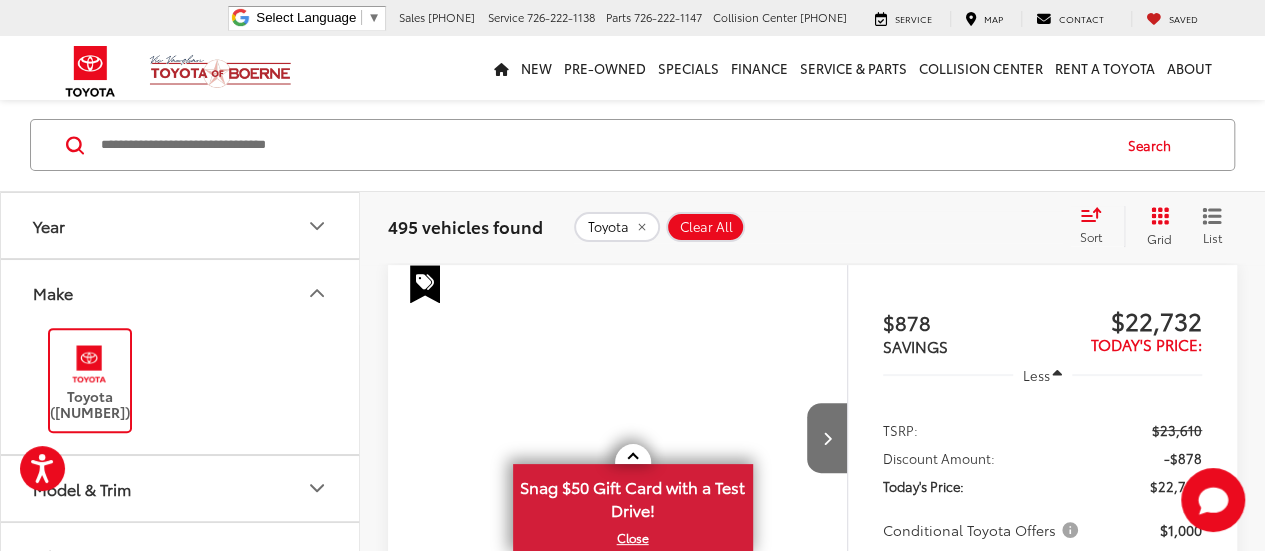click on "Model & Trim" at bounding box center (82, 488) 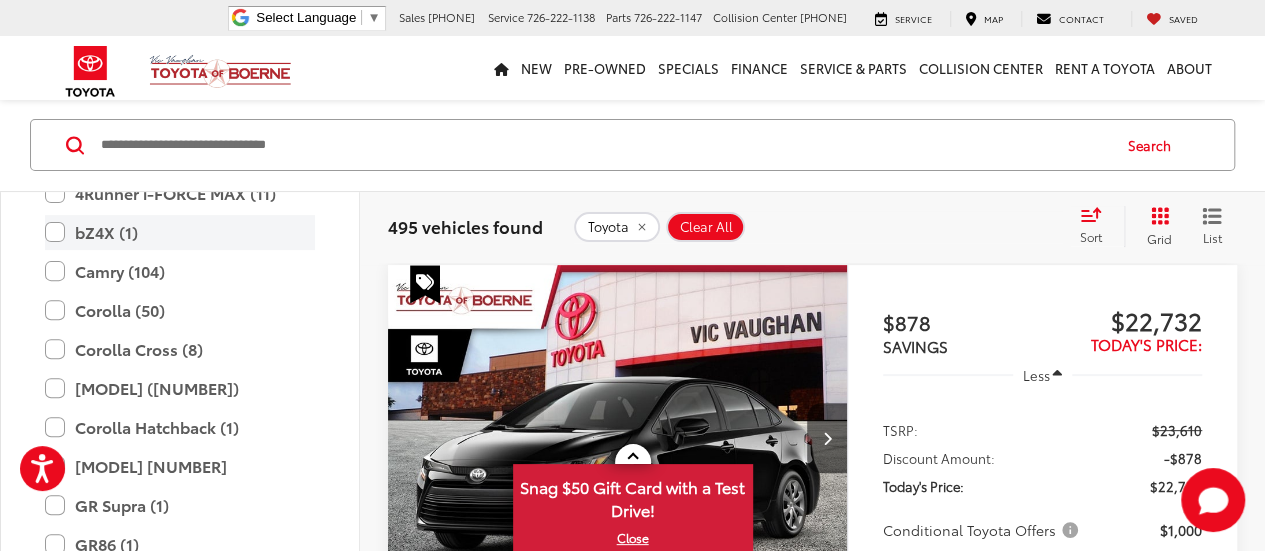 scroll, scrollTop: 399, scrollLeft: 0, axis: vertical 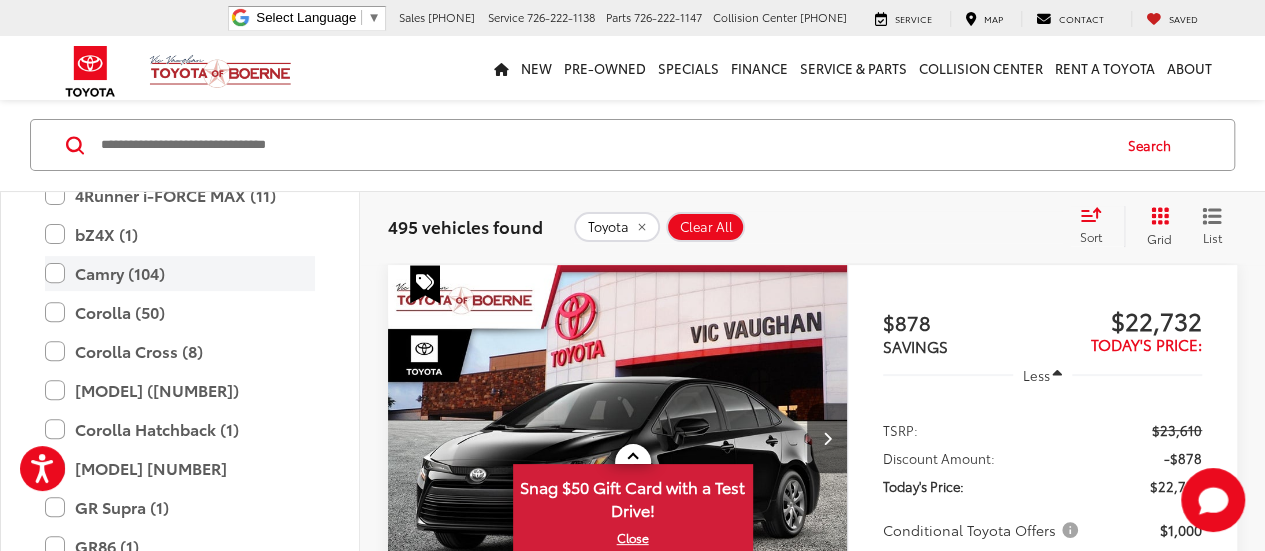 click on "Camry (104)" at bounding box center [180, 273] 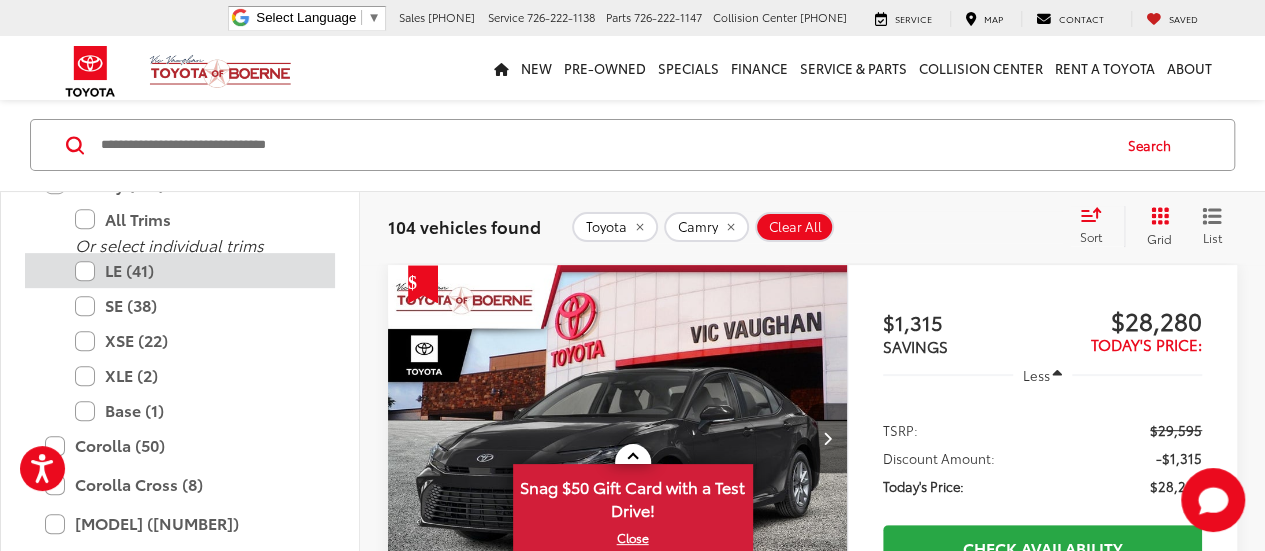 scroll, scrollTop: 489, scrollLeft: 0, axis: vertical 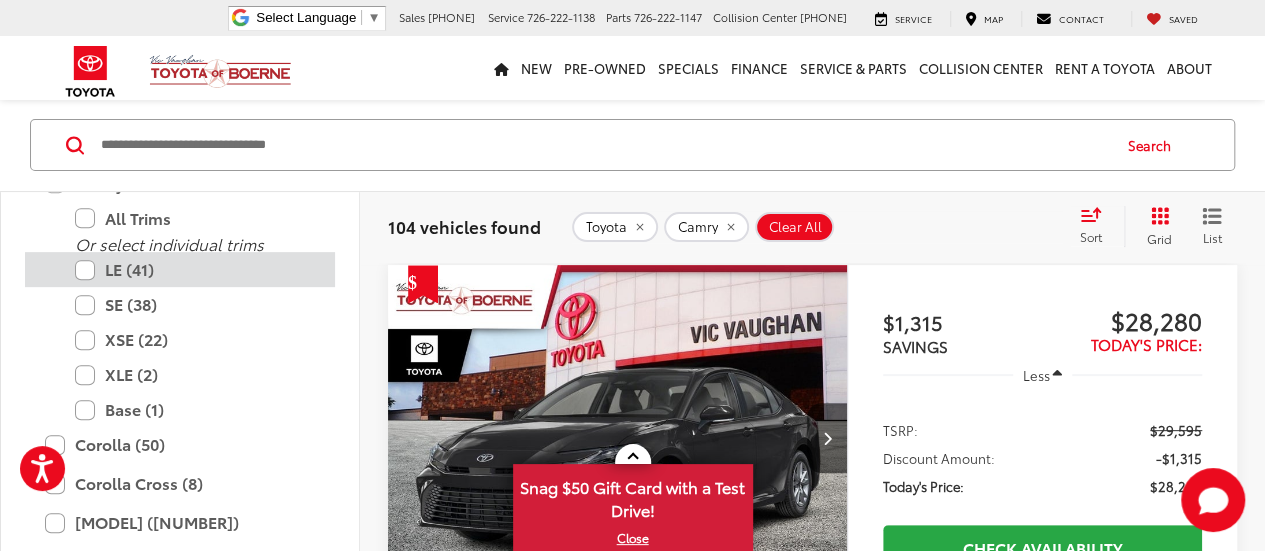 click on "LE (41)" at bounding box center [195, 269] 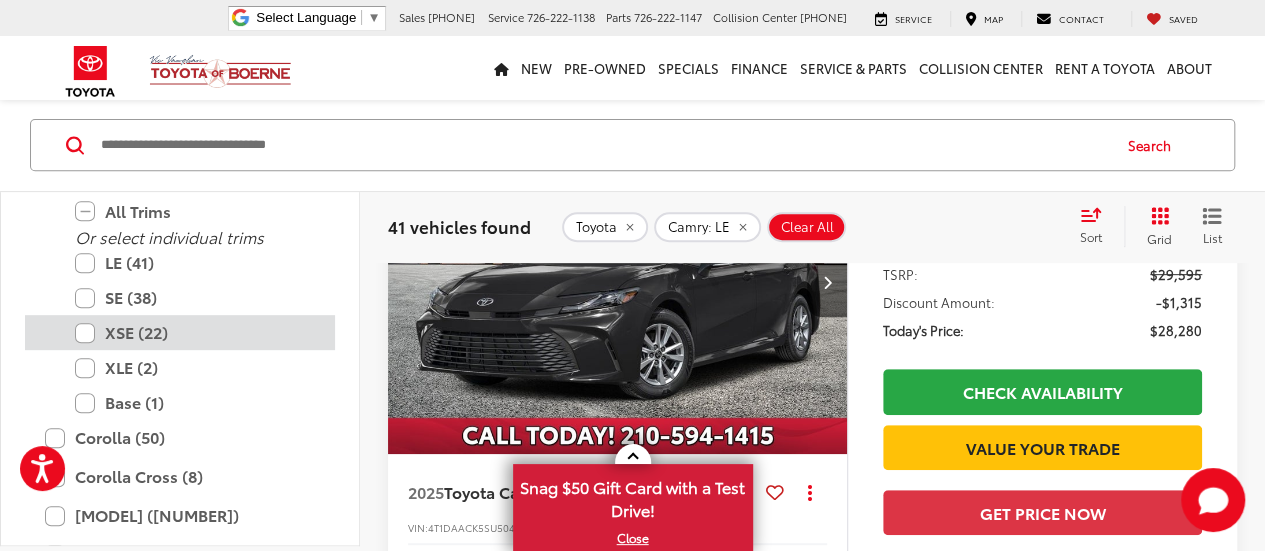 scroll, scrollTop: 314, scrollLeft: 0, axis: vertical 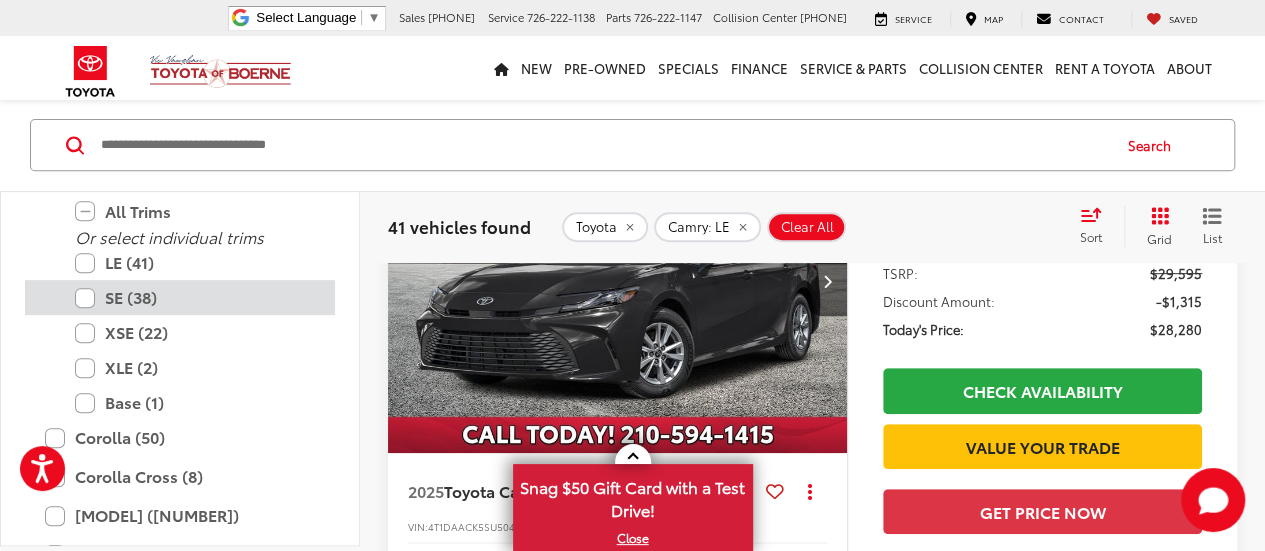 click on "SE (38)" at bounding box center [195, 298] 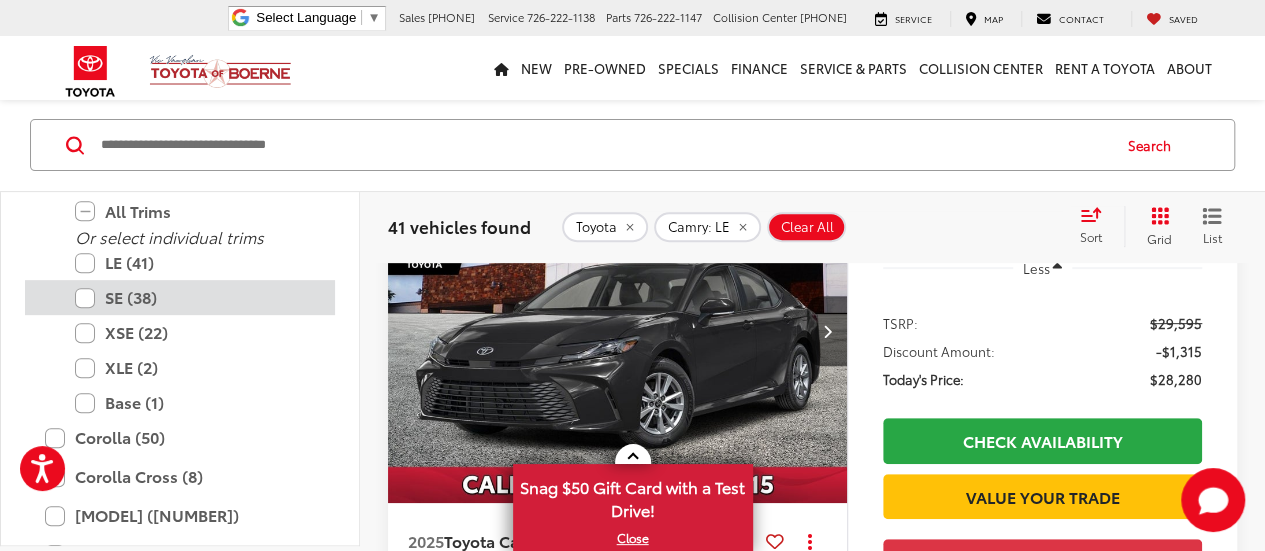 scroll, scrollTop: 157, scrollLeft: 0, axis: vertical 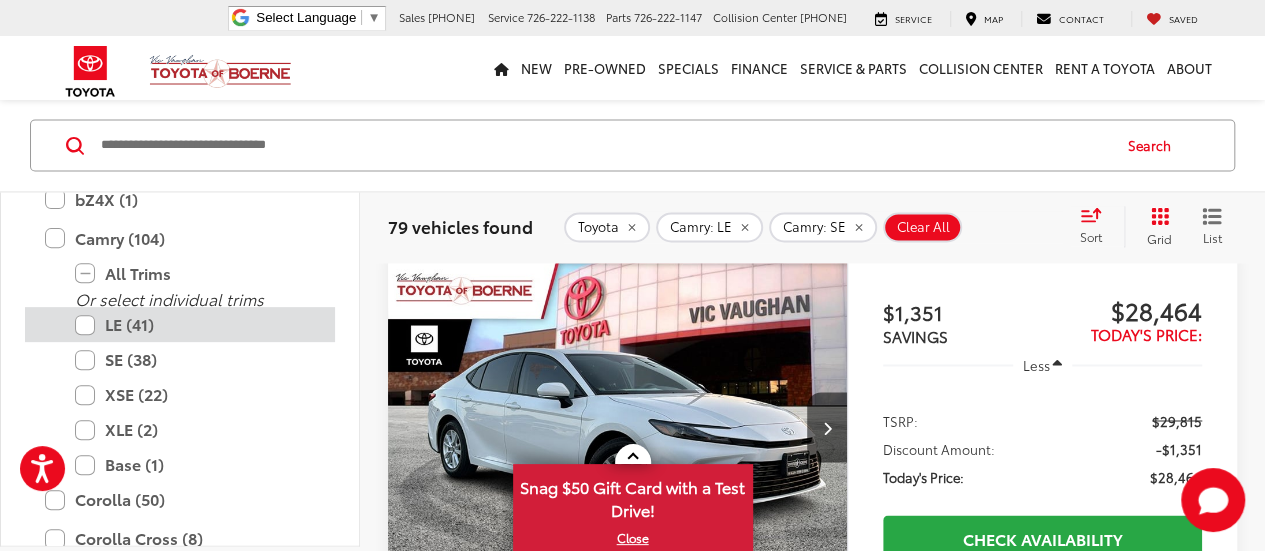 click on "LE (41)" at bounding box center [195, 325] 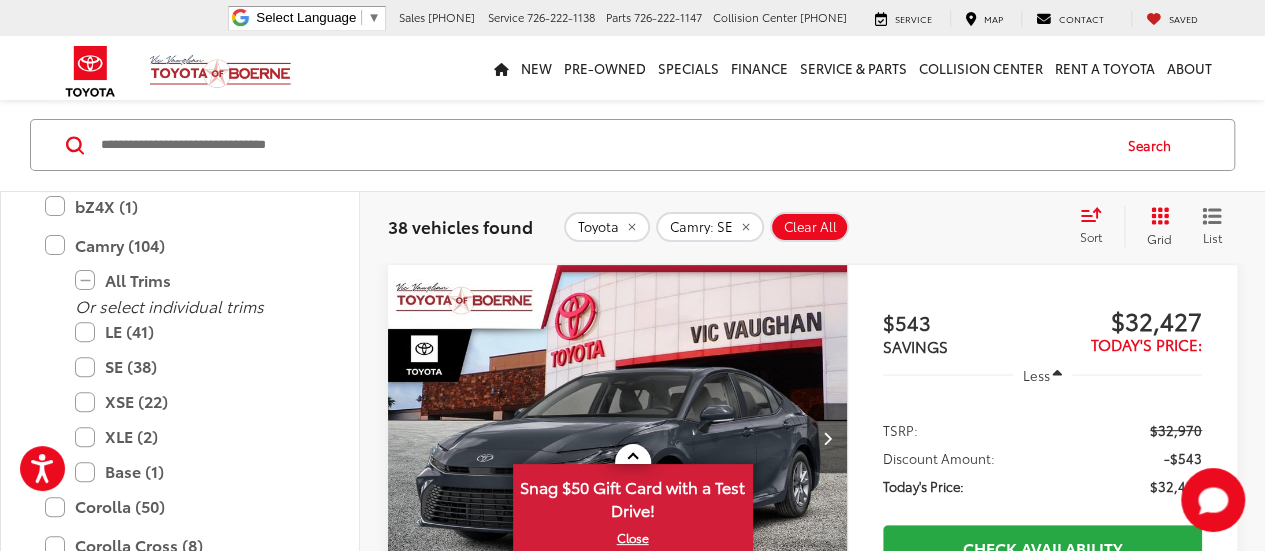 scroll, scrollTop: 323, scrollLeft: 0, axis: vertical 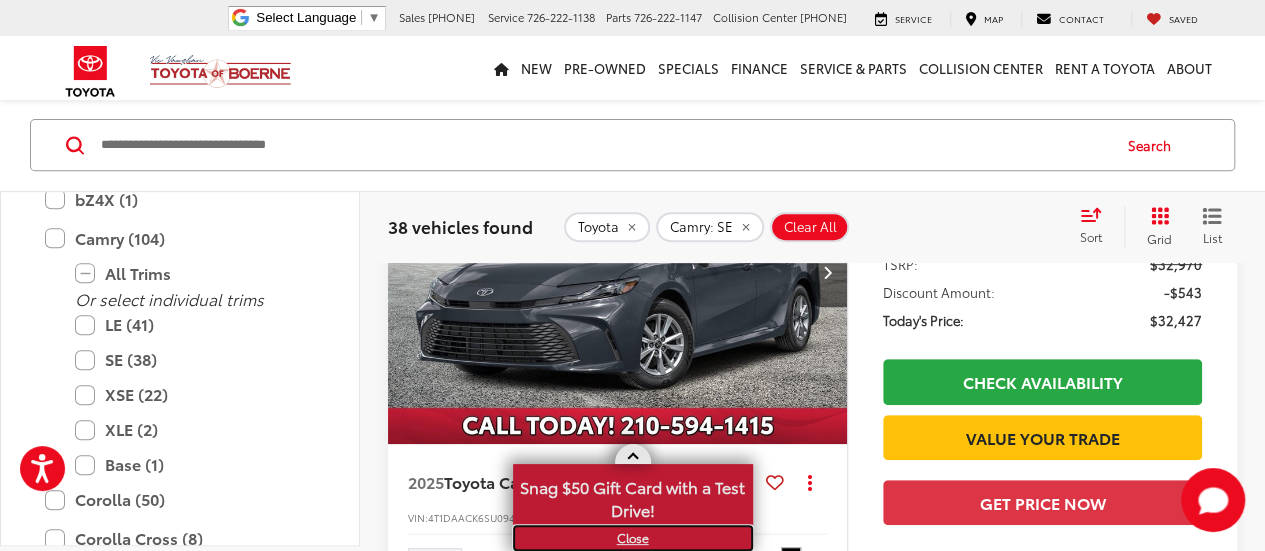 click on "X" at bounding box center [633, 538] 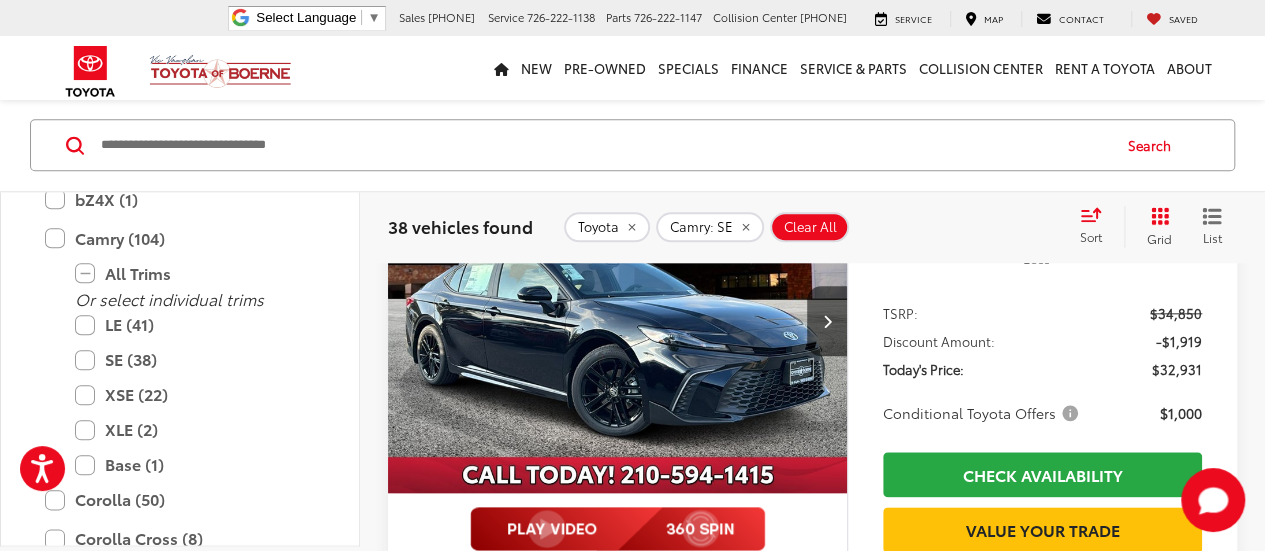 scroll, scrollTop: 932, scrollLeft: 0, axis: vertical 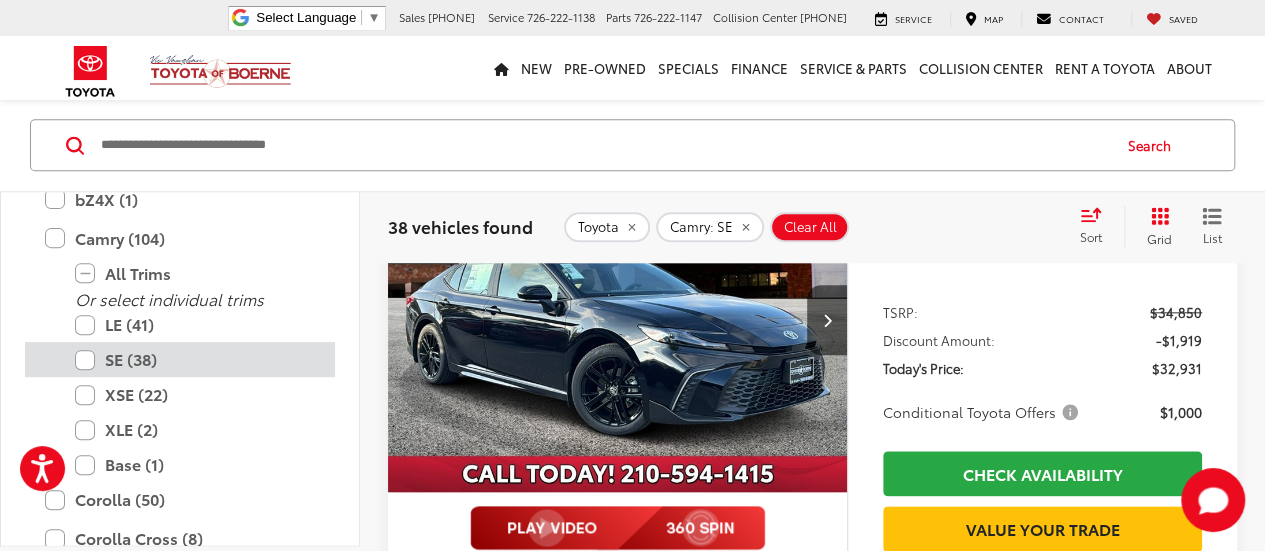click on "SE (38)" at bounding box center (195, 360) 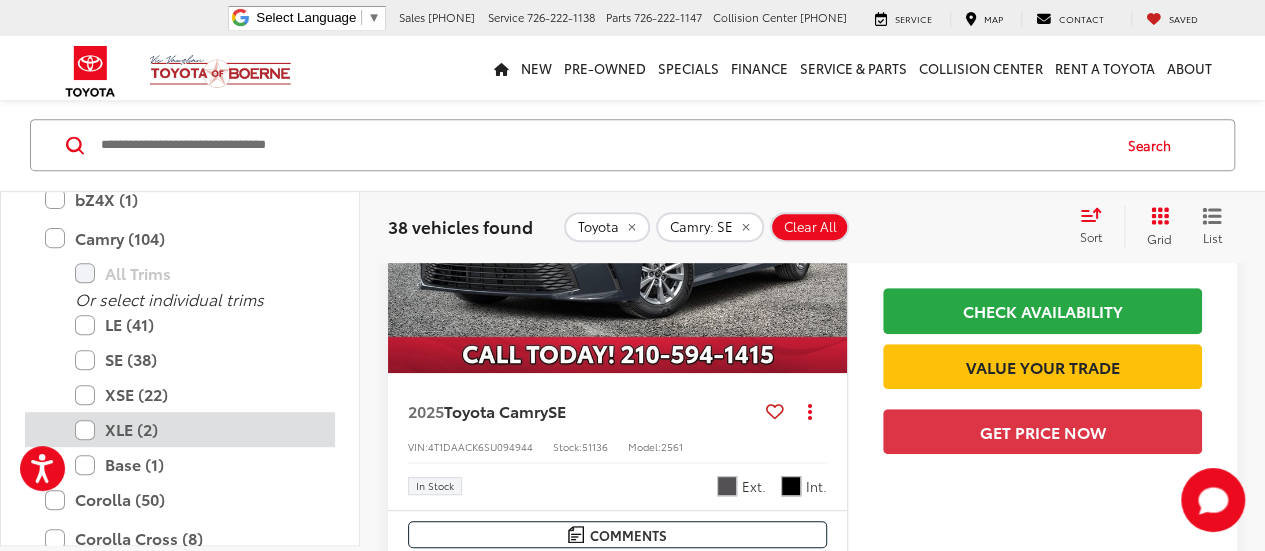 scroll, scrollTop: 157, scrollLeft: 0, axis: vertical 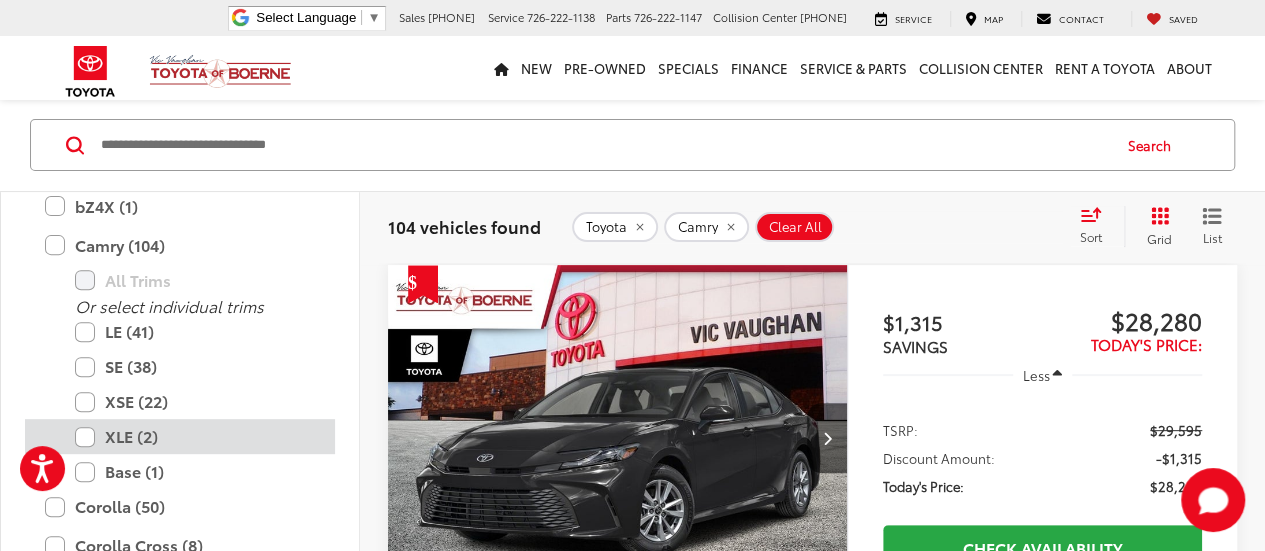click on "XLE (2)" at bounding box center (195, 436) 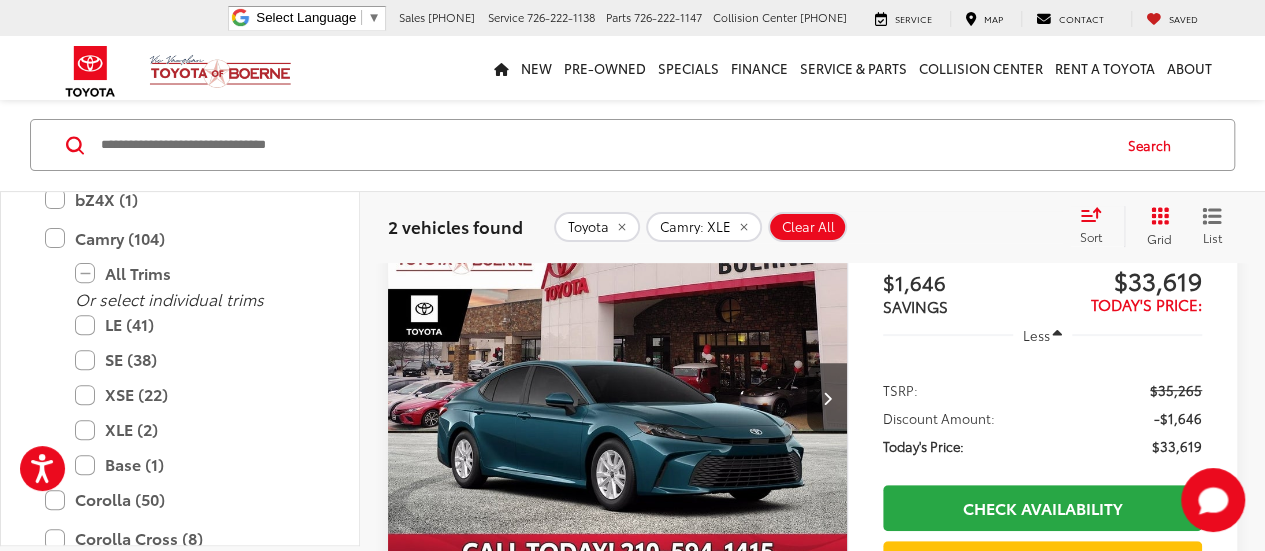 scroll, scrollTop: 198, scrollLeft: 0, axis: vertical 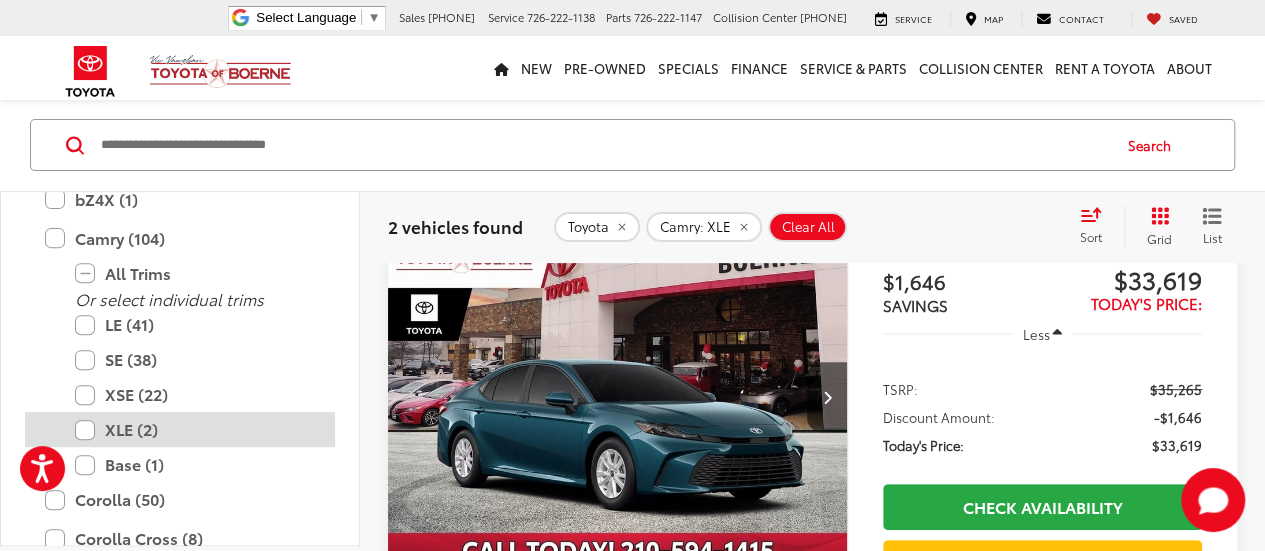 click on "XLE (2)" at bounding box center (195, 430) 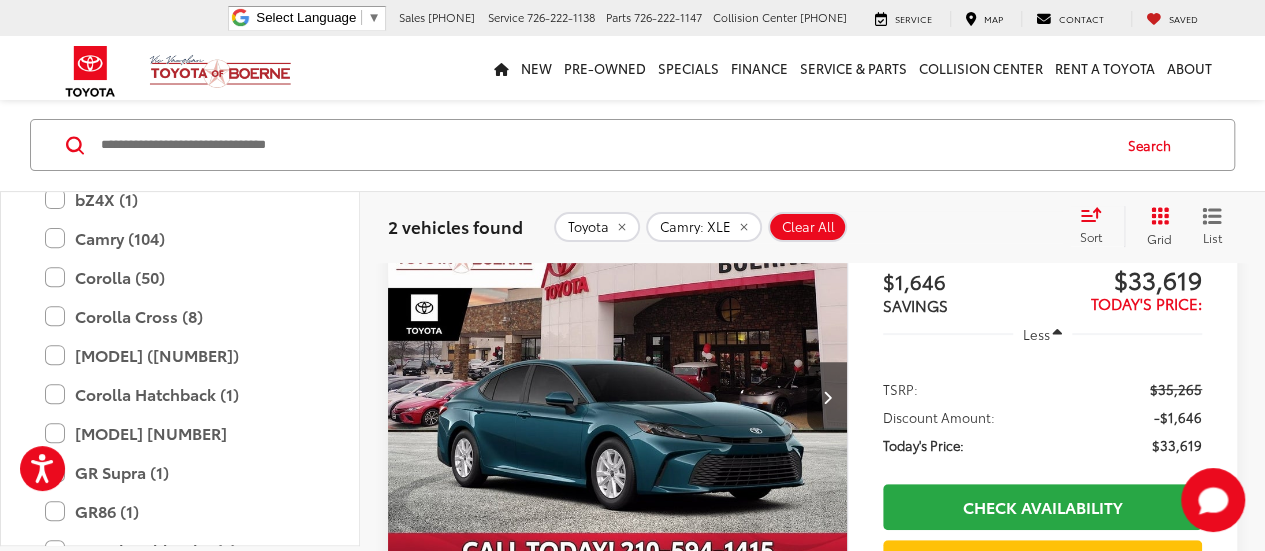 scroll, scrollTop: 157, scrollLeft: 0, axis: vertical 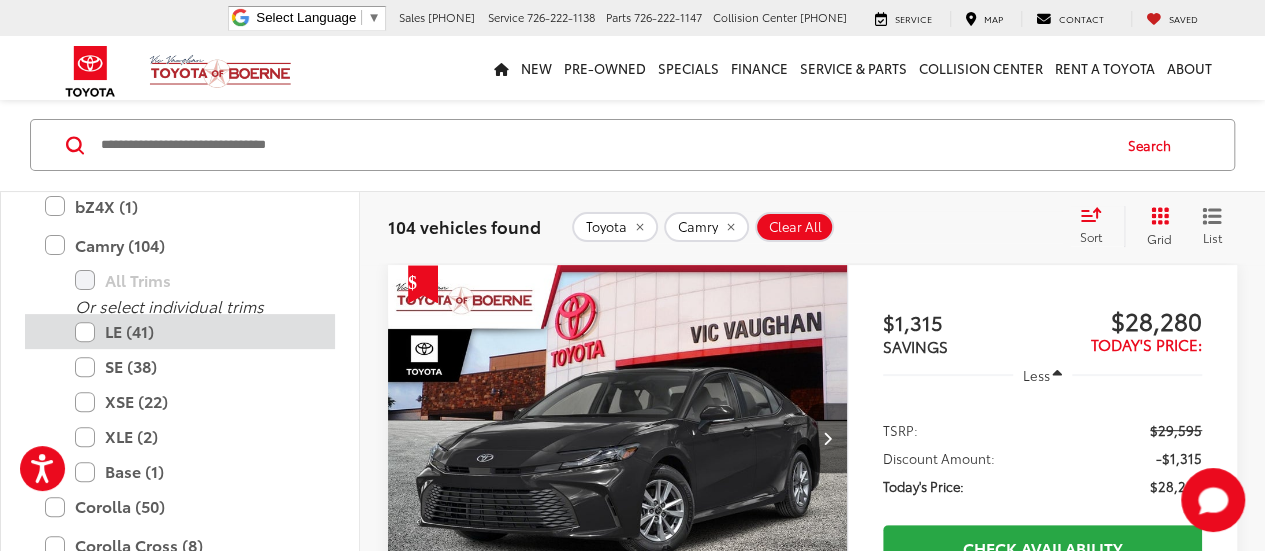 click on "LE (41)" at bounding box center [195, 331] 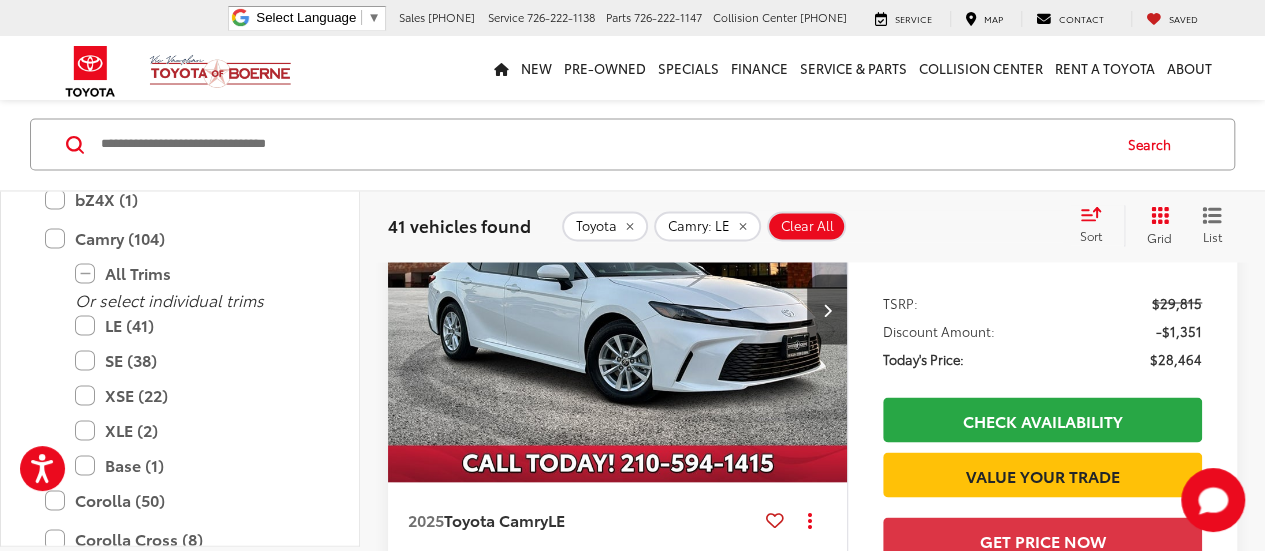 scroll, scrollTop: 1602, scrollLeft: 0, axis: vertical 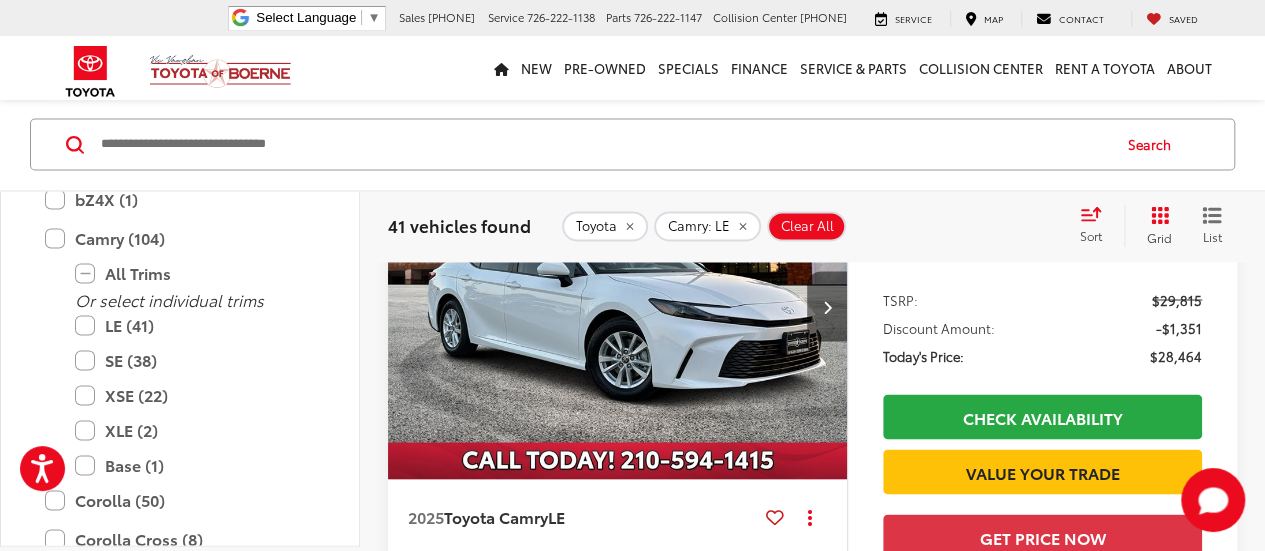click at bounding box center [826, 306] 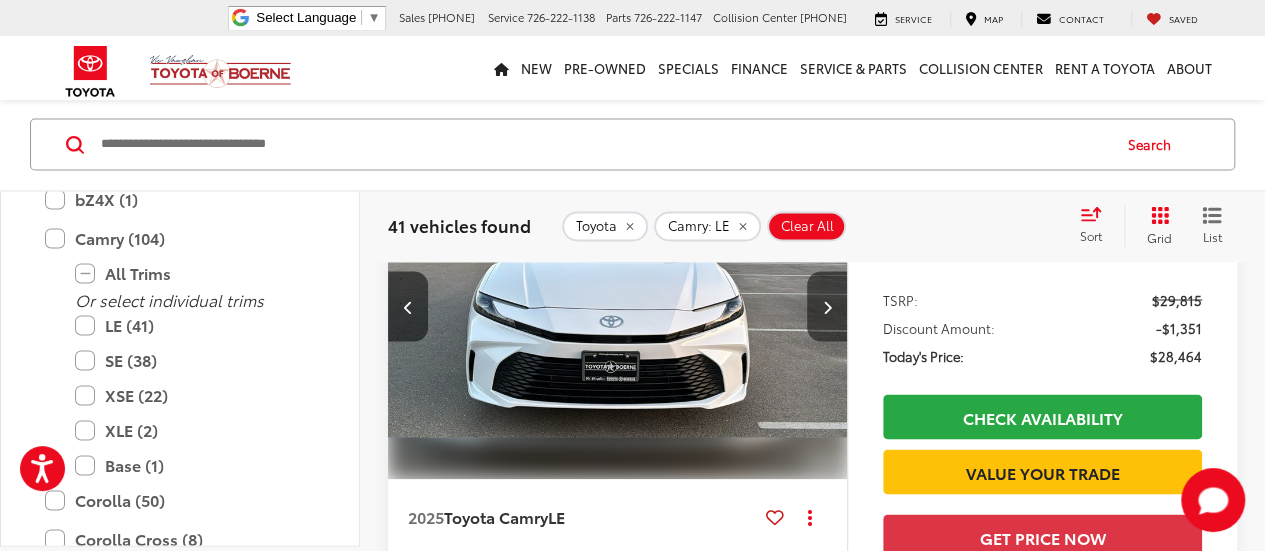 click at bounding box center [826, 306] 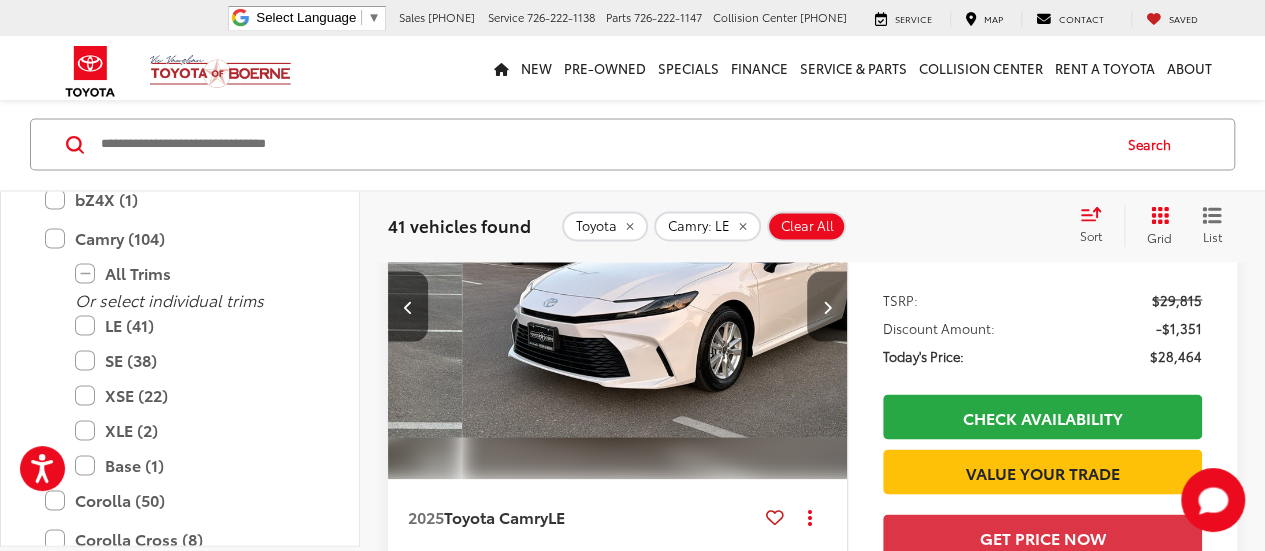 scroll, scrollTop: 0, scrollLeft: 923, axis: horizontal 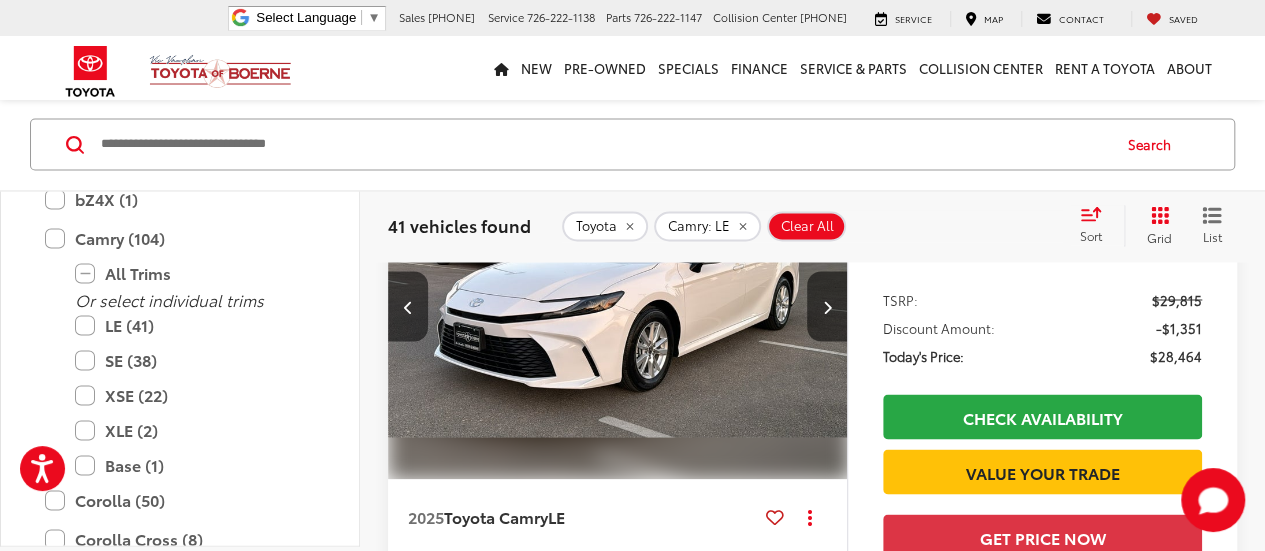 click 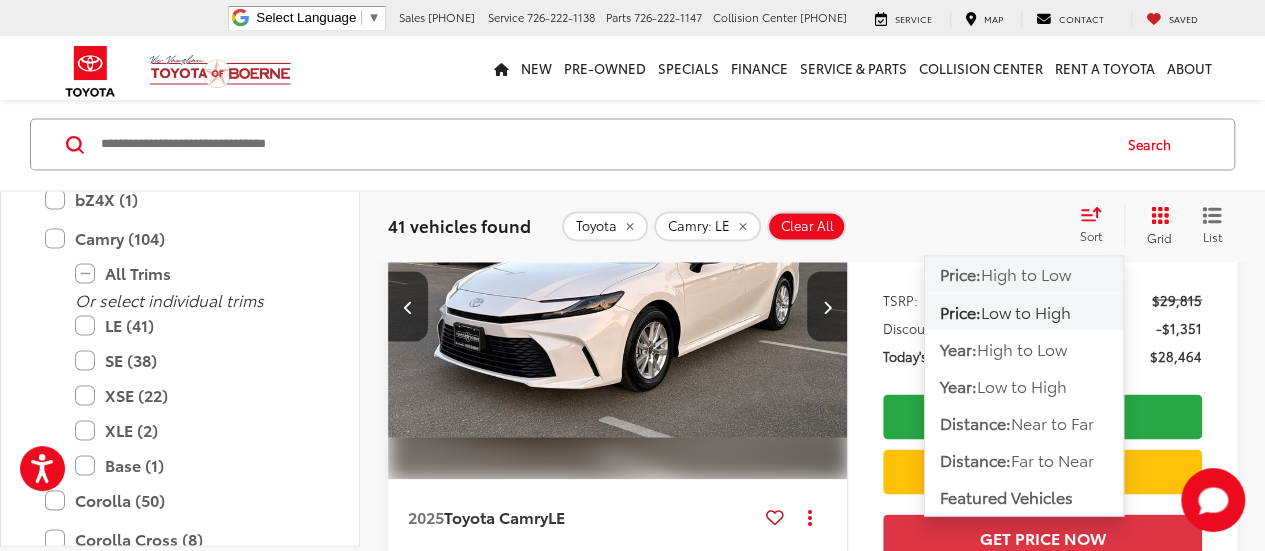 click on "High to Low" at bounding box center [1026, 274] 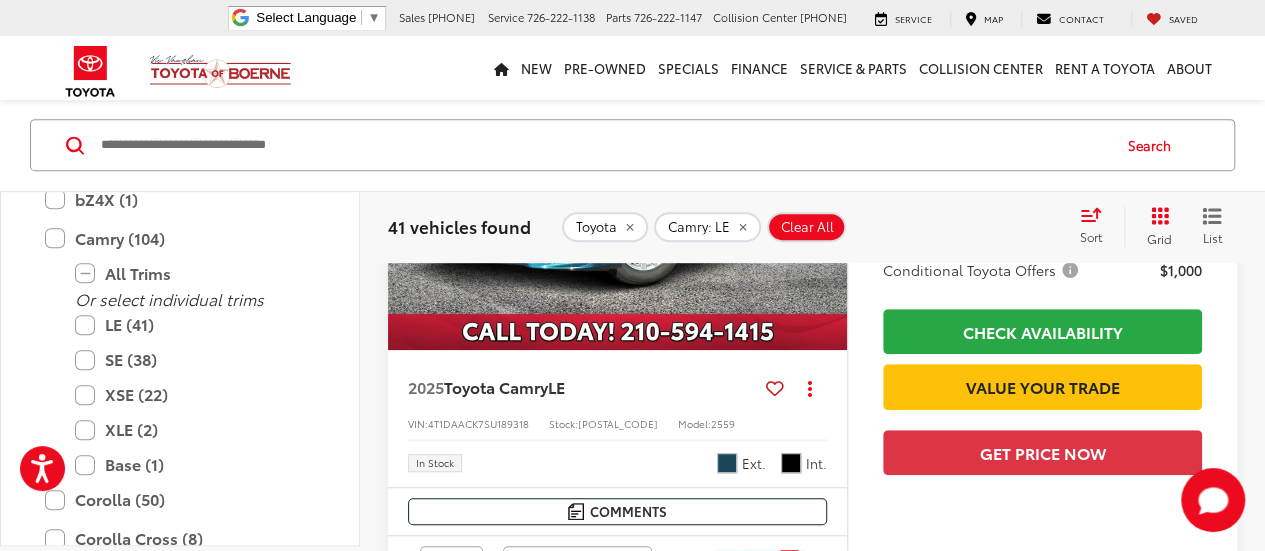 scroll, scrollTop: 4223, scrollLeft: 0, axis: vertical 